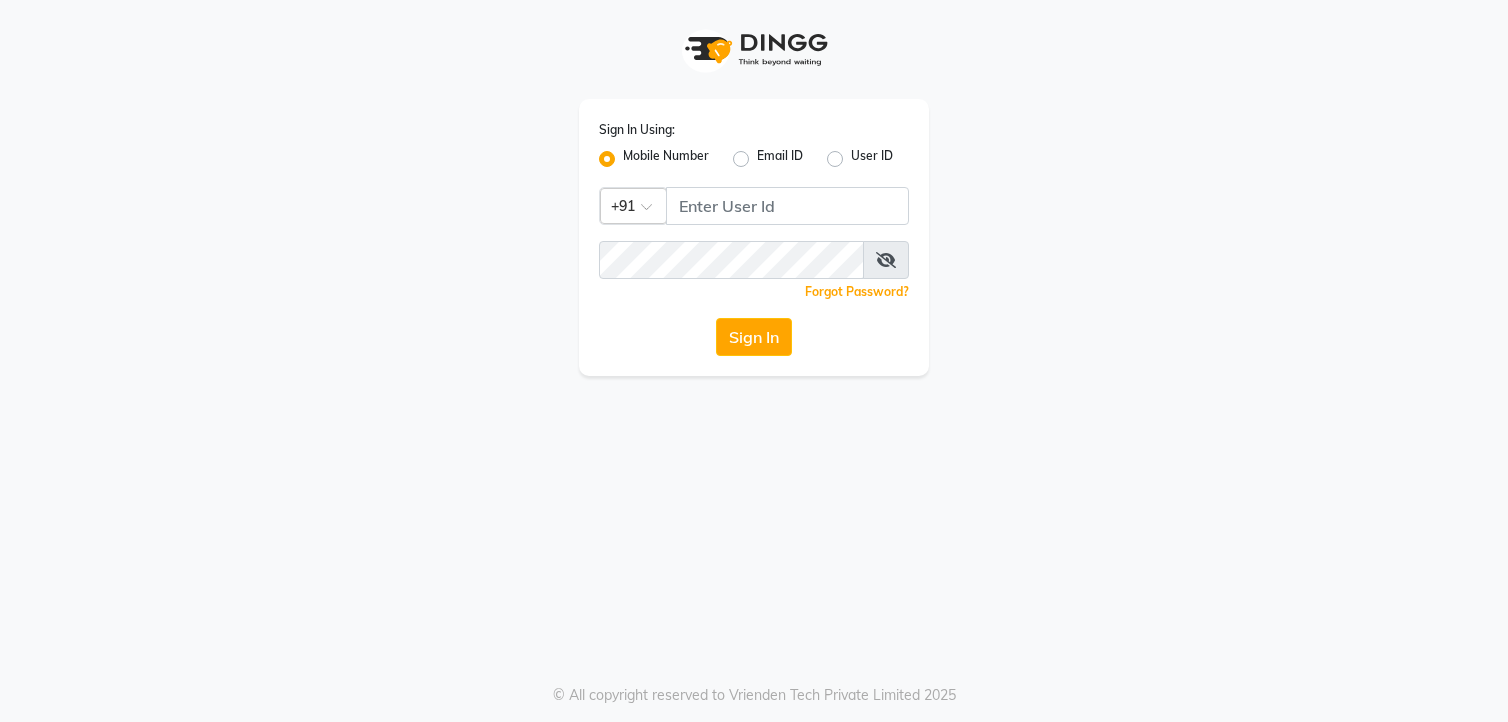 scroll, scrollTop: 0, scrollLeft: 0, axis: both 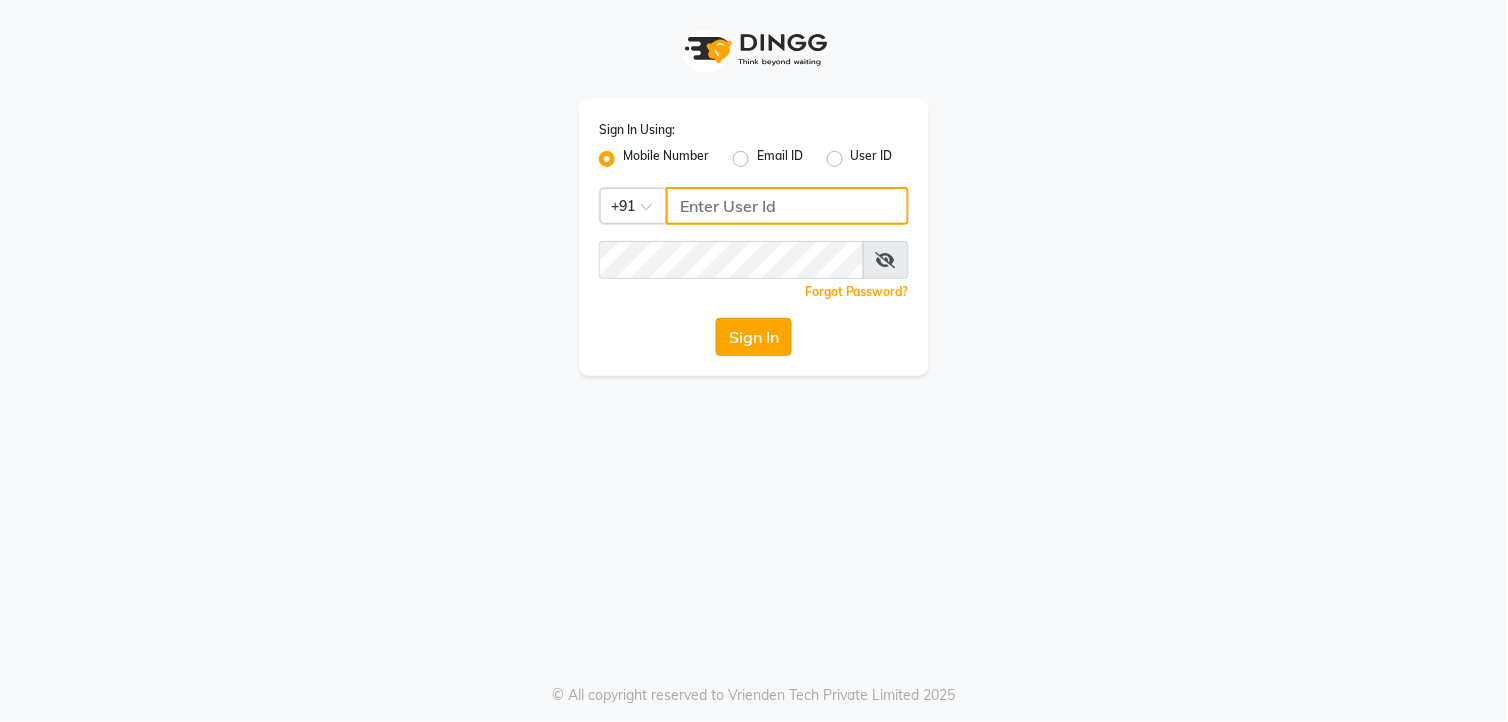 type on "7972130492" 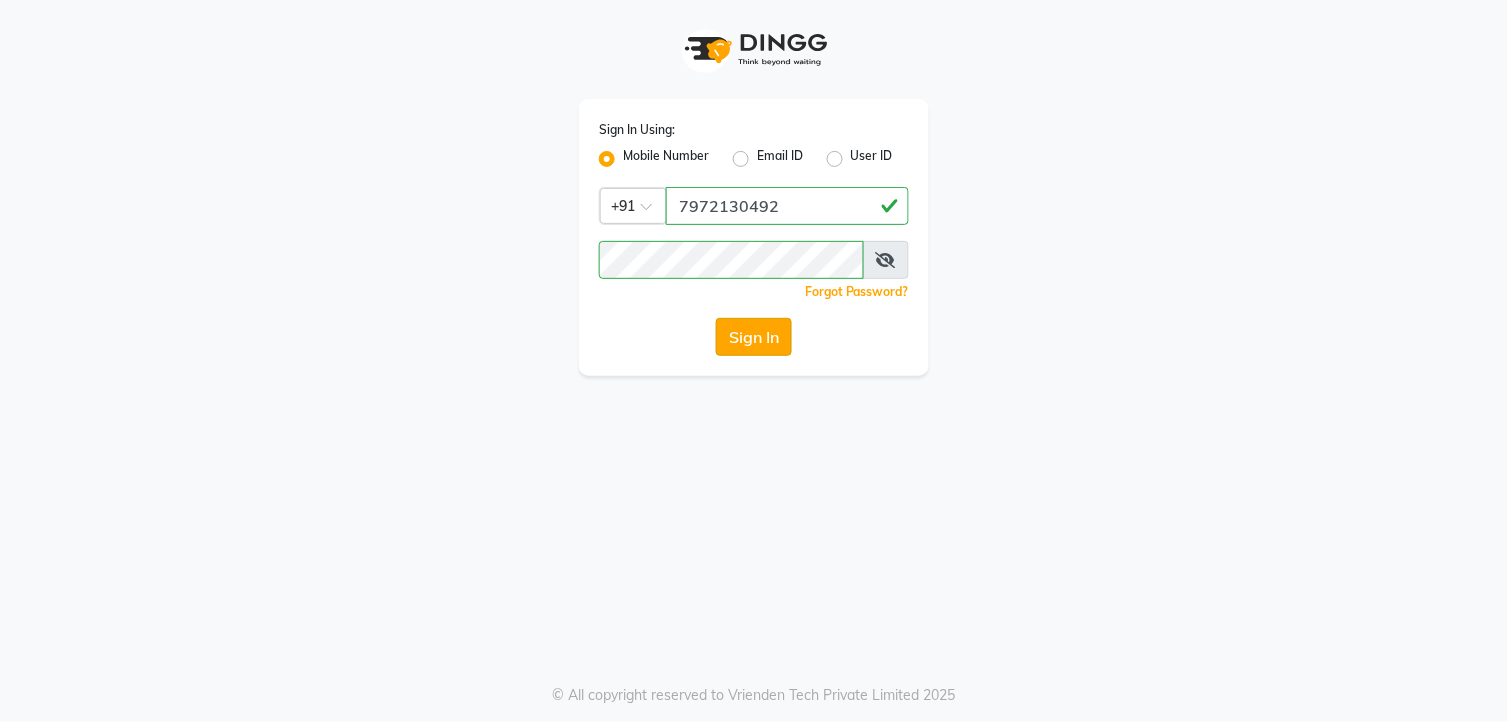 click on "Sign In" 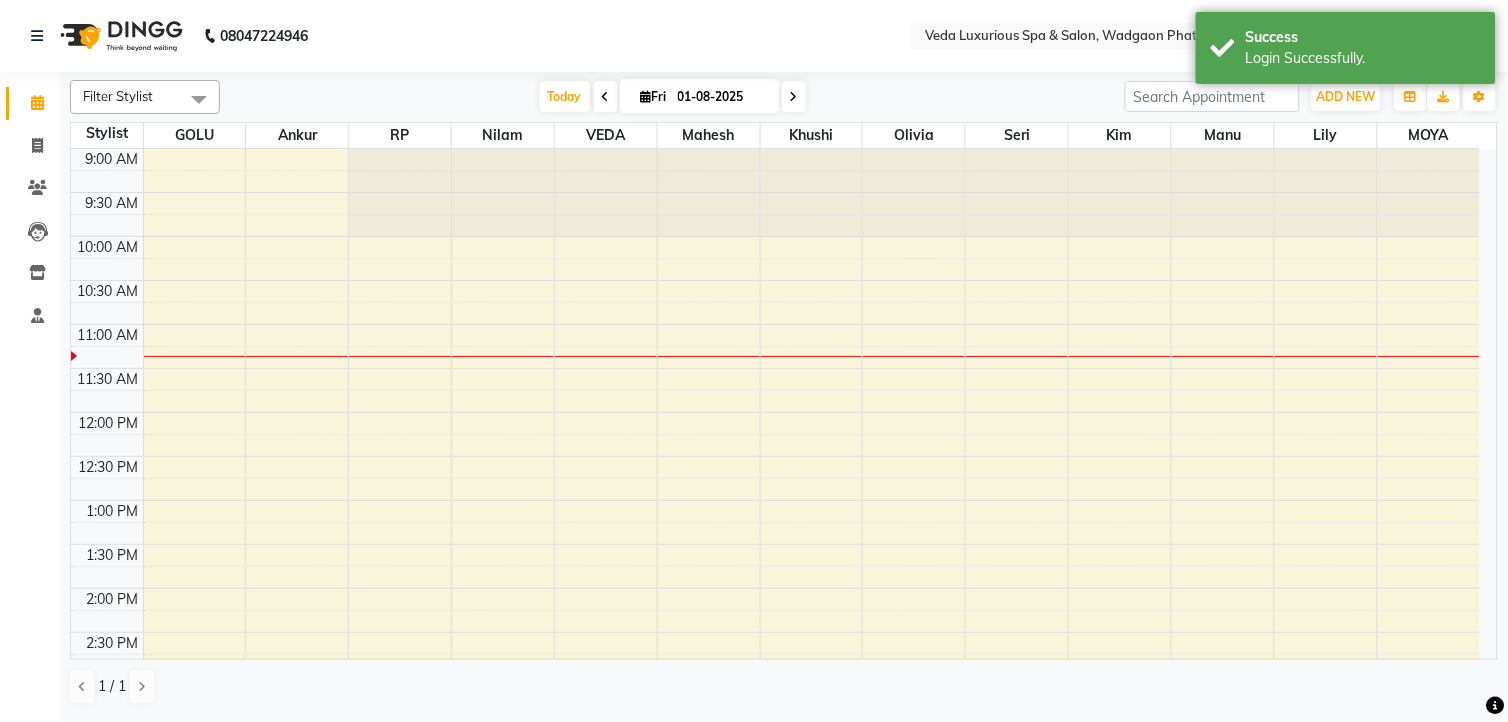 select on "en" 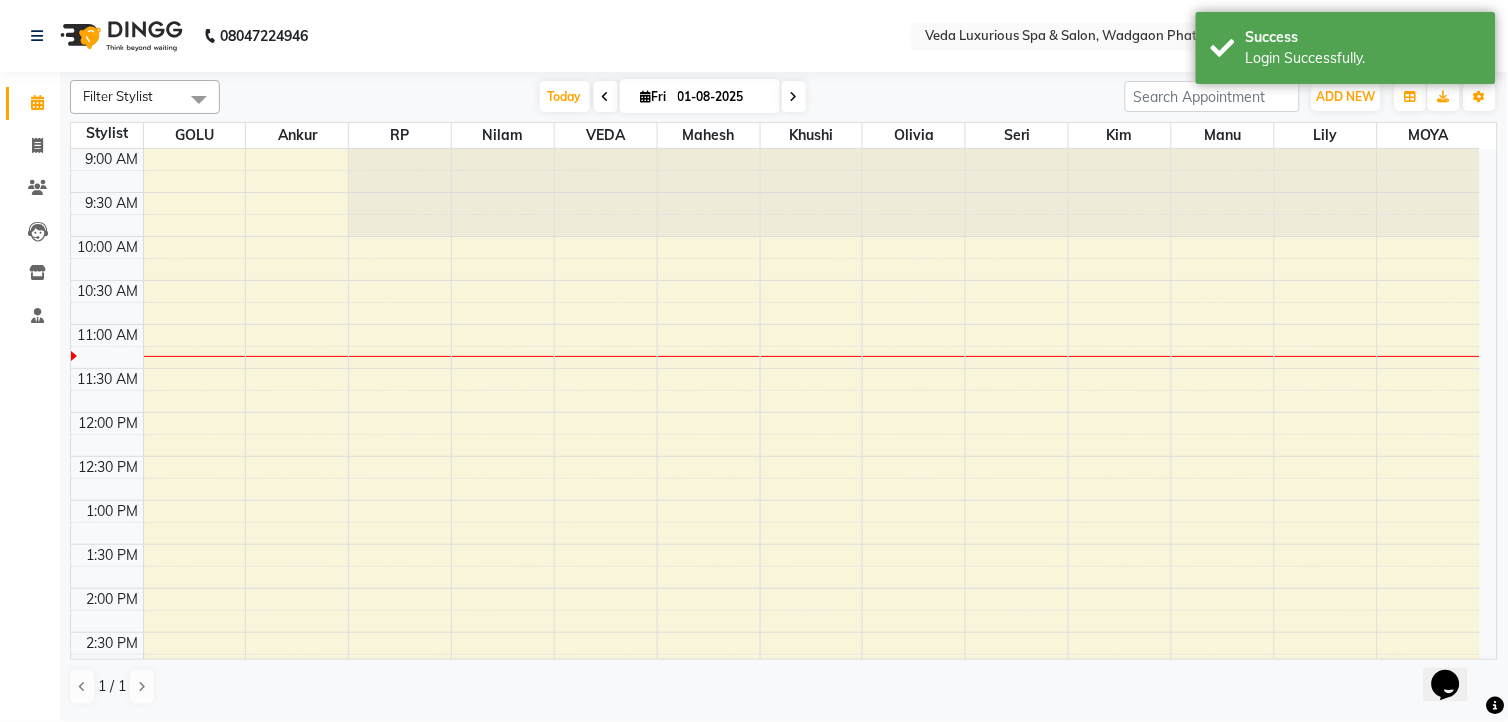 scroll, scrollTop: 0, scrollLeft: 0, axis: both 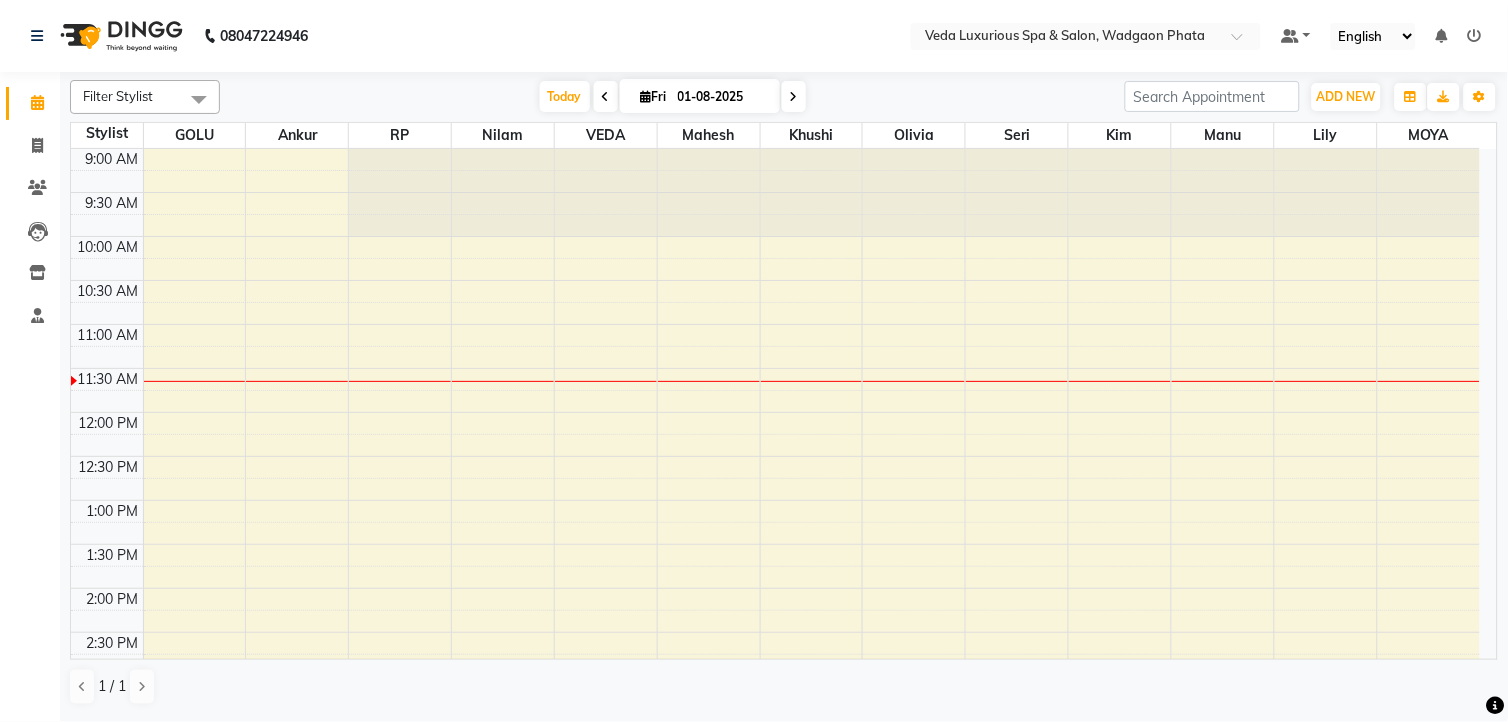 drag, startPoint x: -5, startPoint y: 490, endPoint x: -5, endPoint y: 170, distance: 320 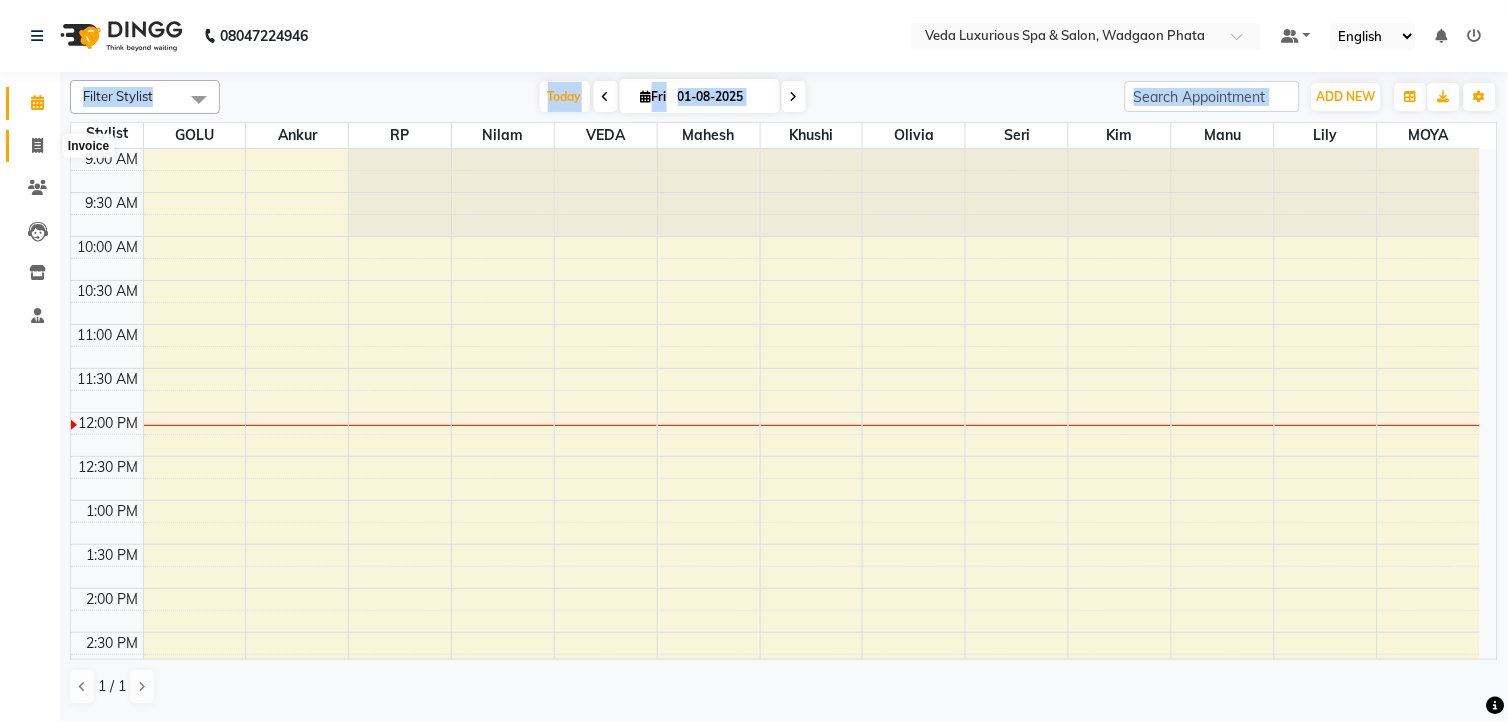 click 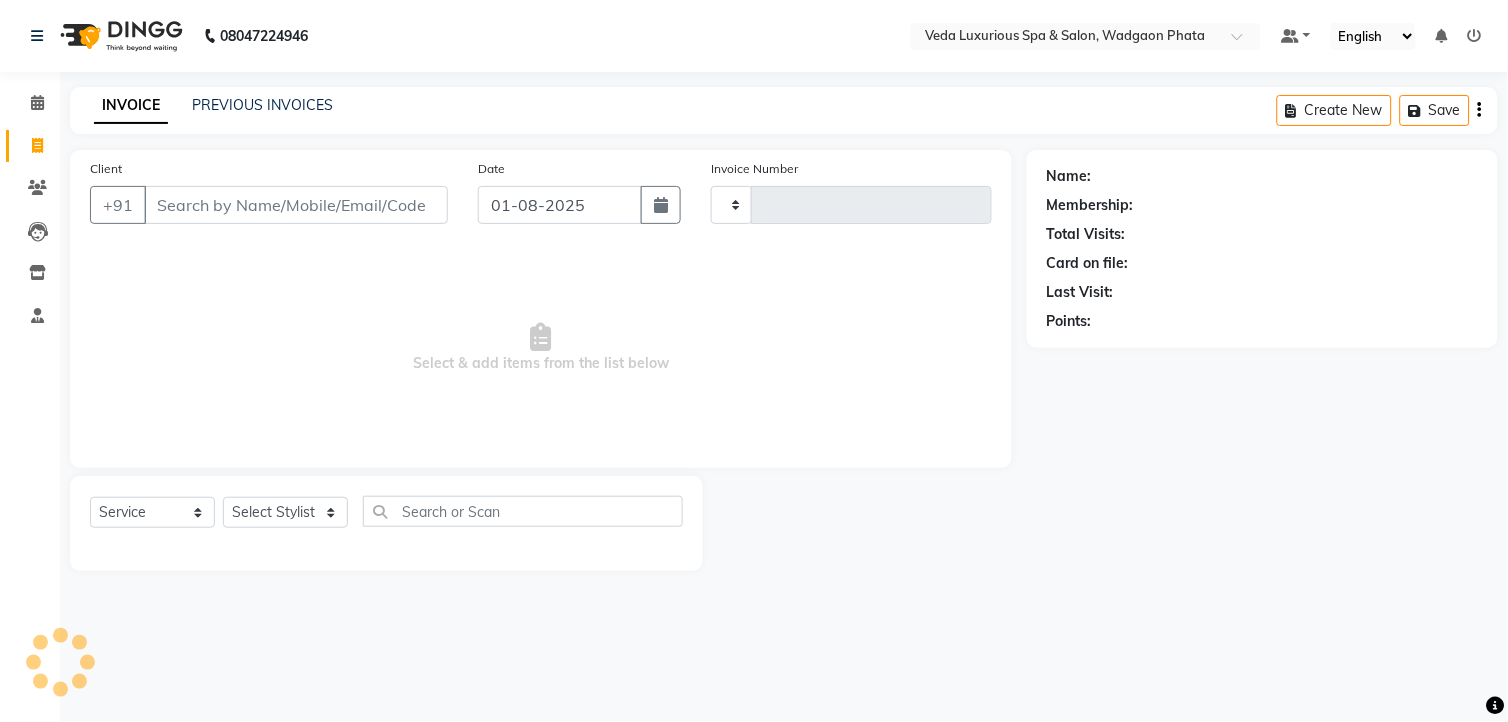 type on "1821" 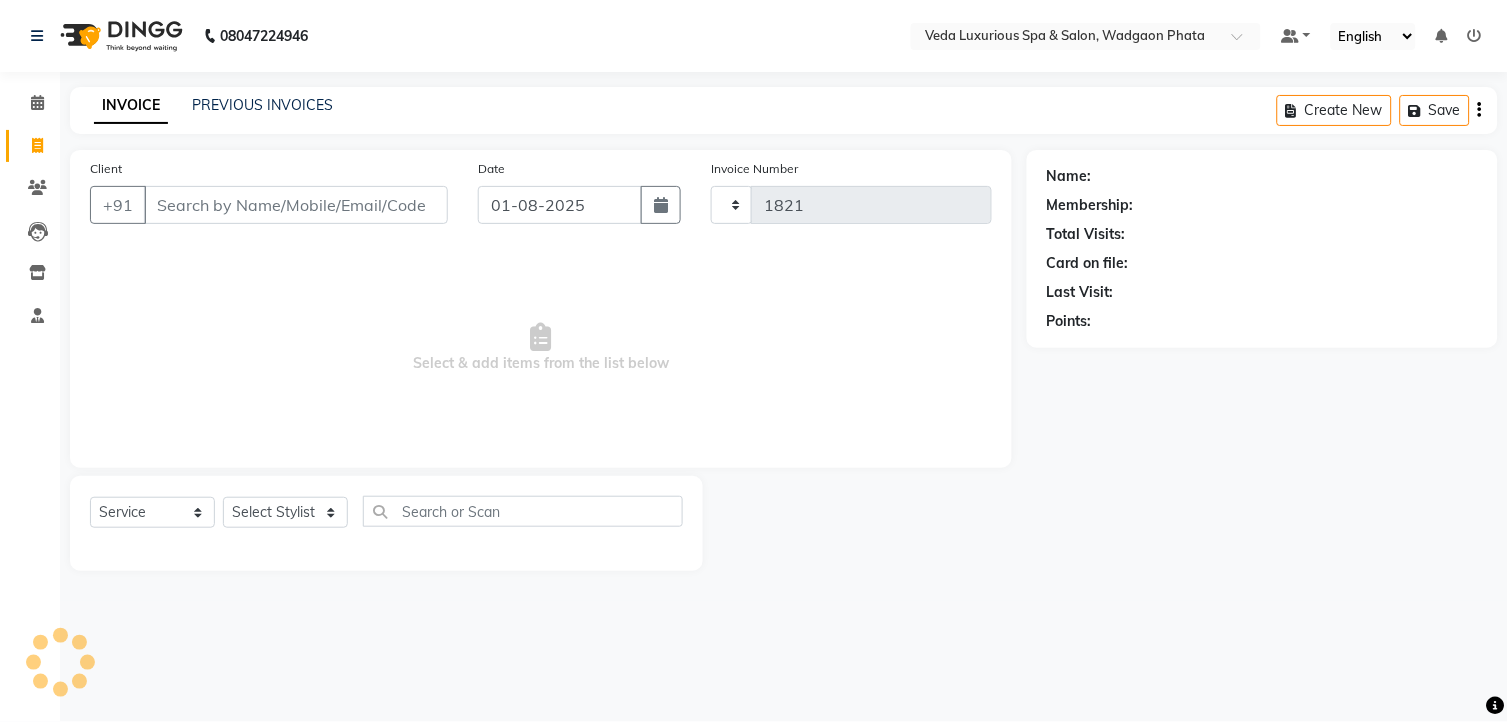 select on "4666" 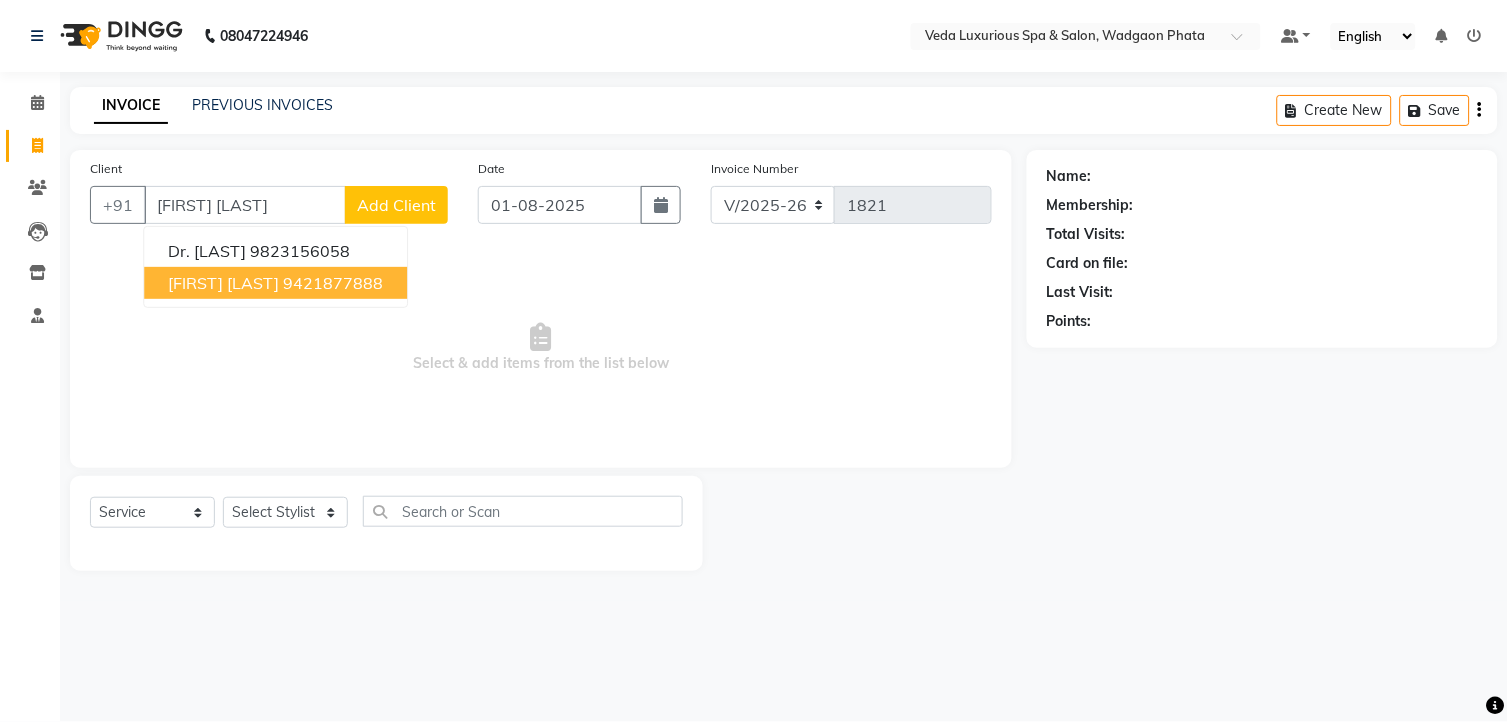 click on "9421877888" at bounding box center (333, 283) 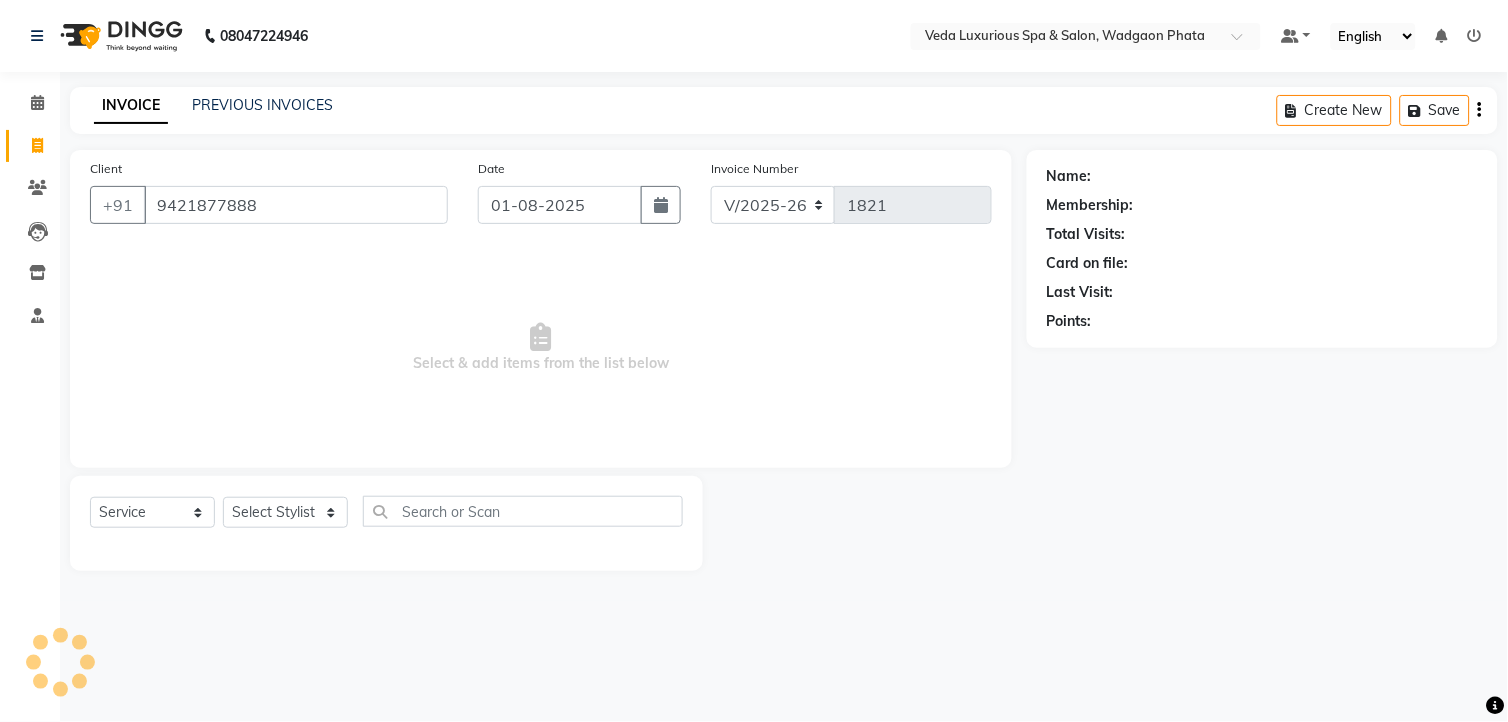 type on "9421877888" 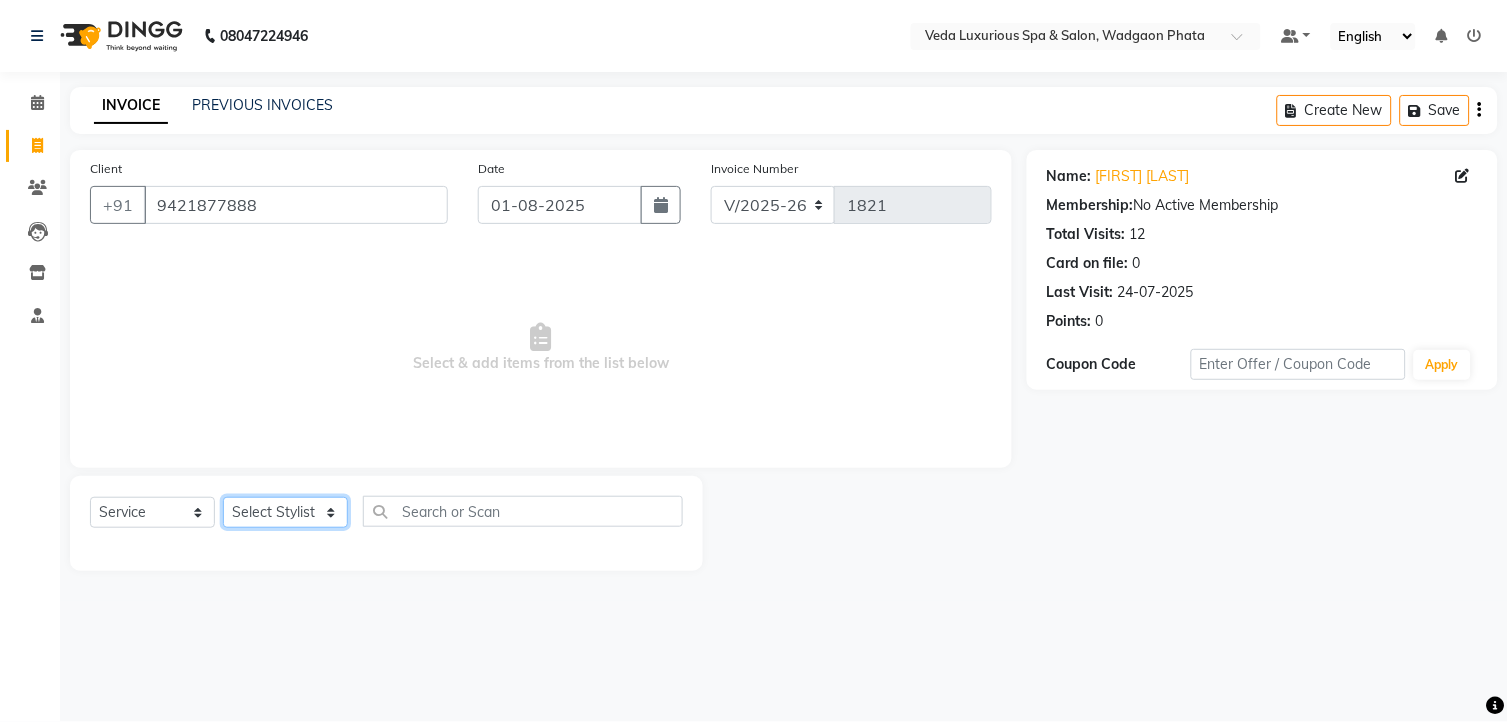 click on "Select Stylist [PERSON] [PERSON] [PERSON] [PERSON] [PERSON] [PERSON] [PERSON] [PERSON] [PERSON] [PERSON] [PERSON] [PERSON] [PERSON] [PERSON] [PERSON] [PERSON] [PERSON] [PERSON] [PERSON]" 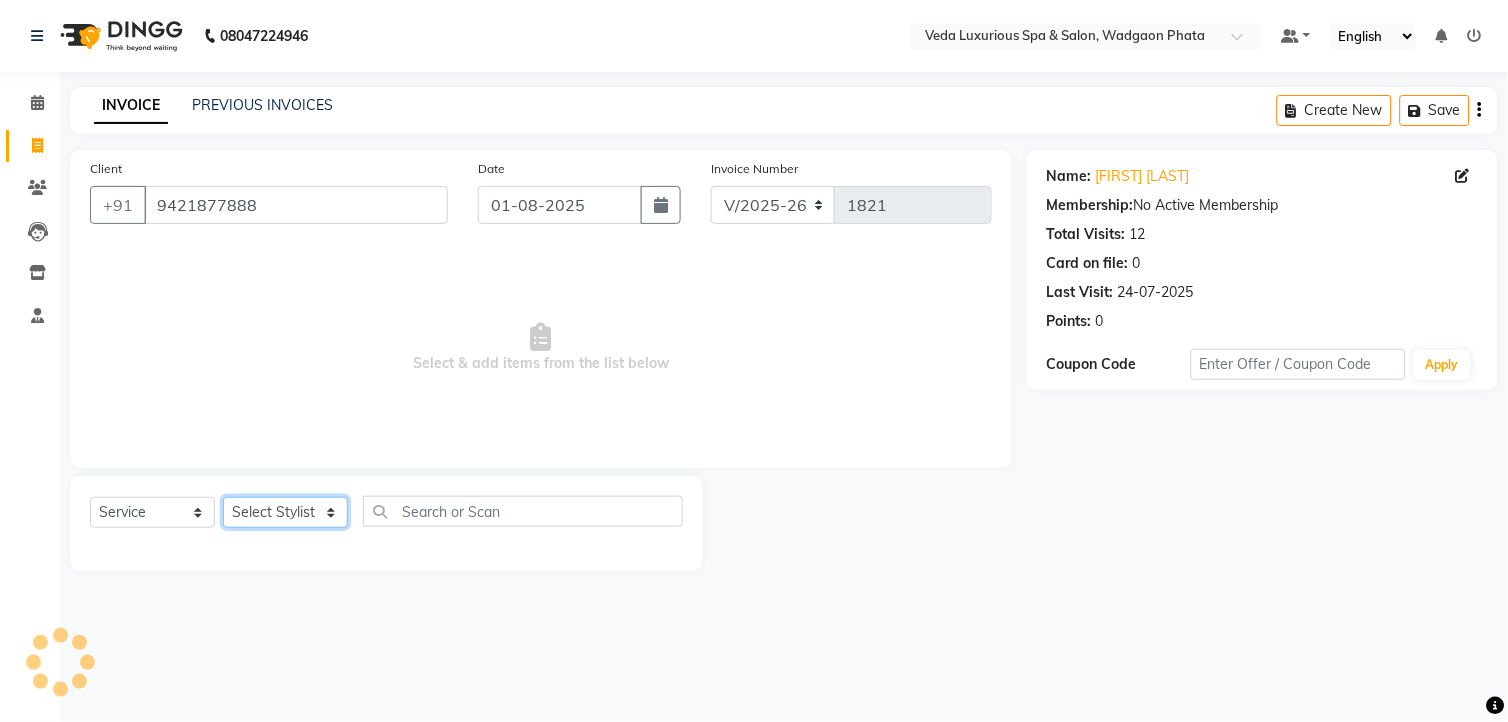 select on "58145" 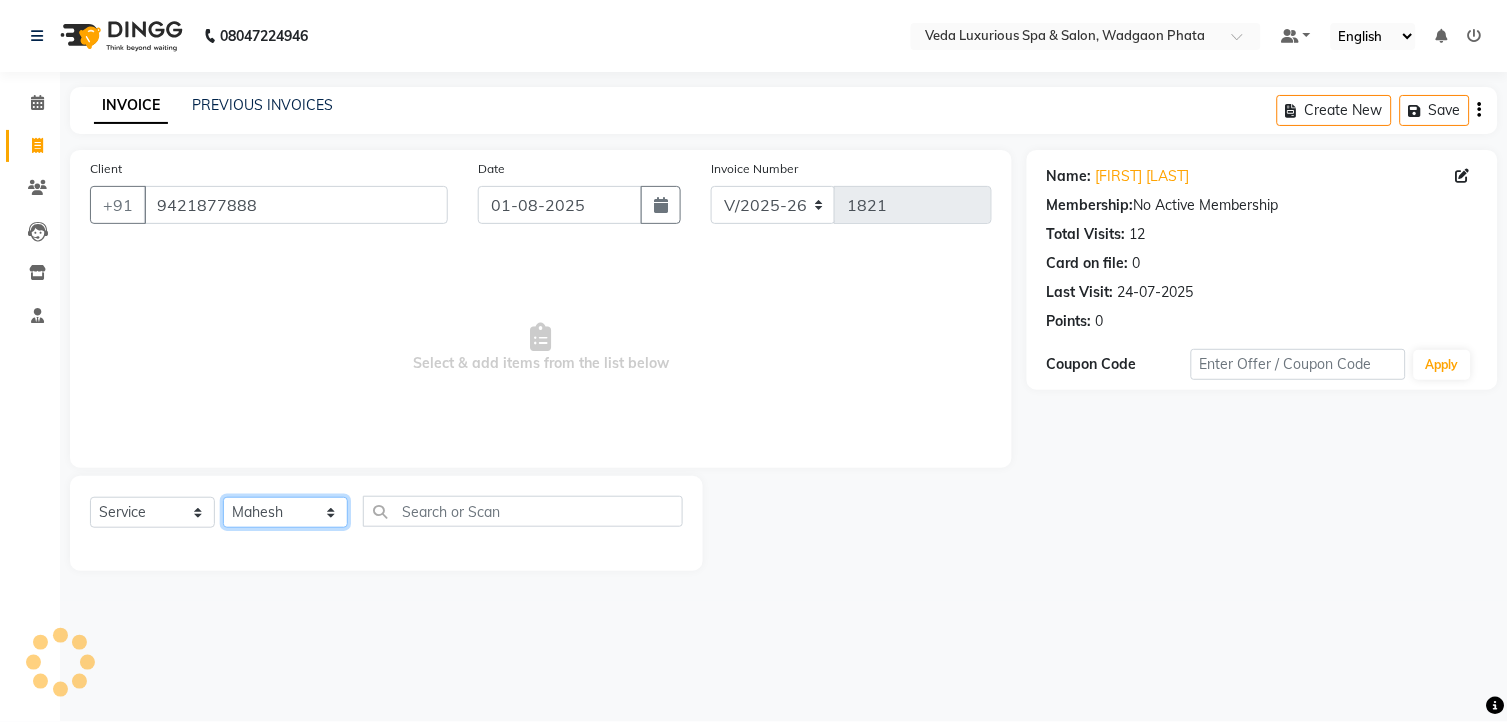 click on "Select Stylist [PERSON] [PERSON] [PERSON] [PERSON] [PERSON] [PERSON] [PERSON] [PERSON] [PERSON] [PERSON] [PERSON] [PERSON] [PERSON] [PERSON] [PERSON] [PERSON] [PERSON] [PERSON] [PERSON]" 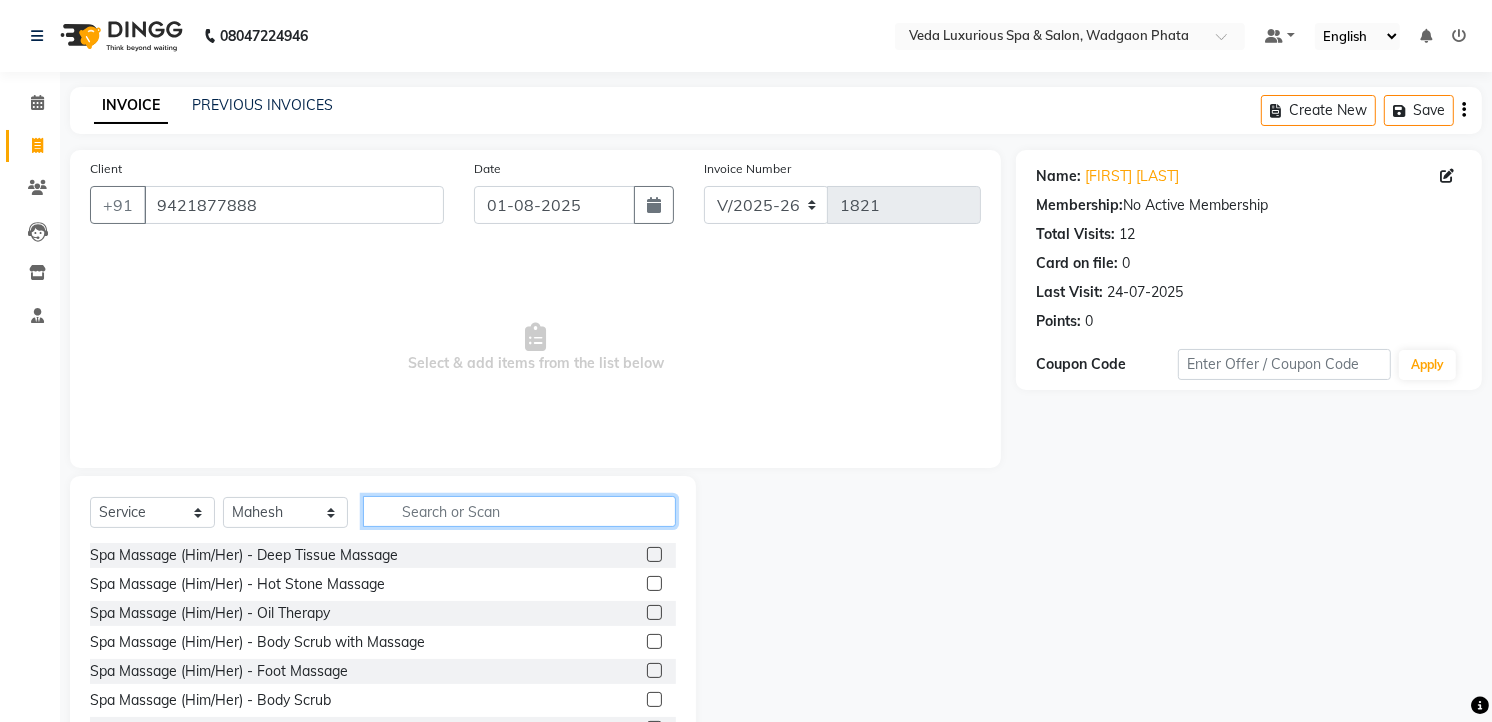 drag, startPoint x: 432, startPoint y: 515, endPoint x: 438, endPoint y: 531, distance: 17.088007 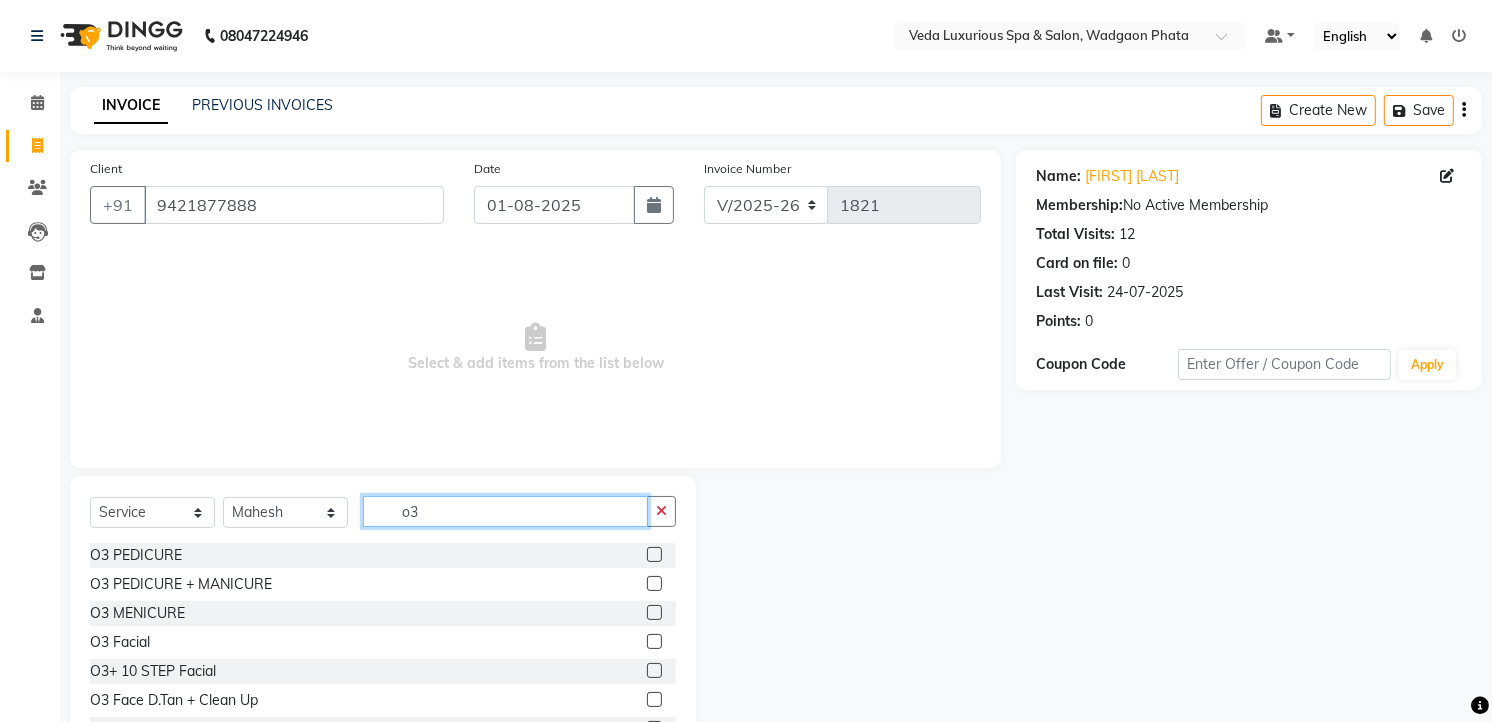 scroll, scrollTop: 3, scrollLeft: 0, axis: vertical 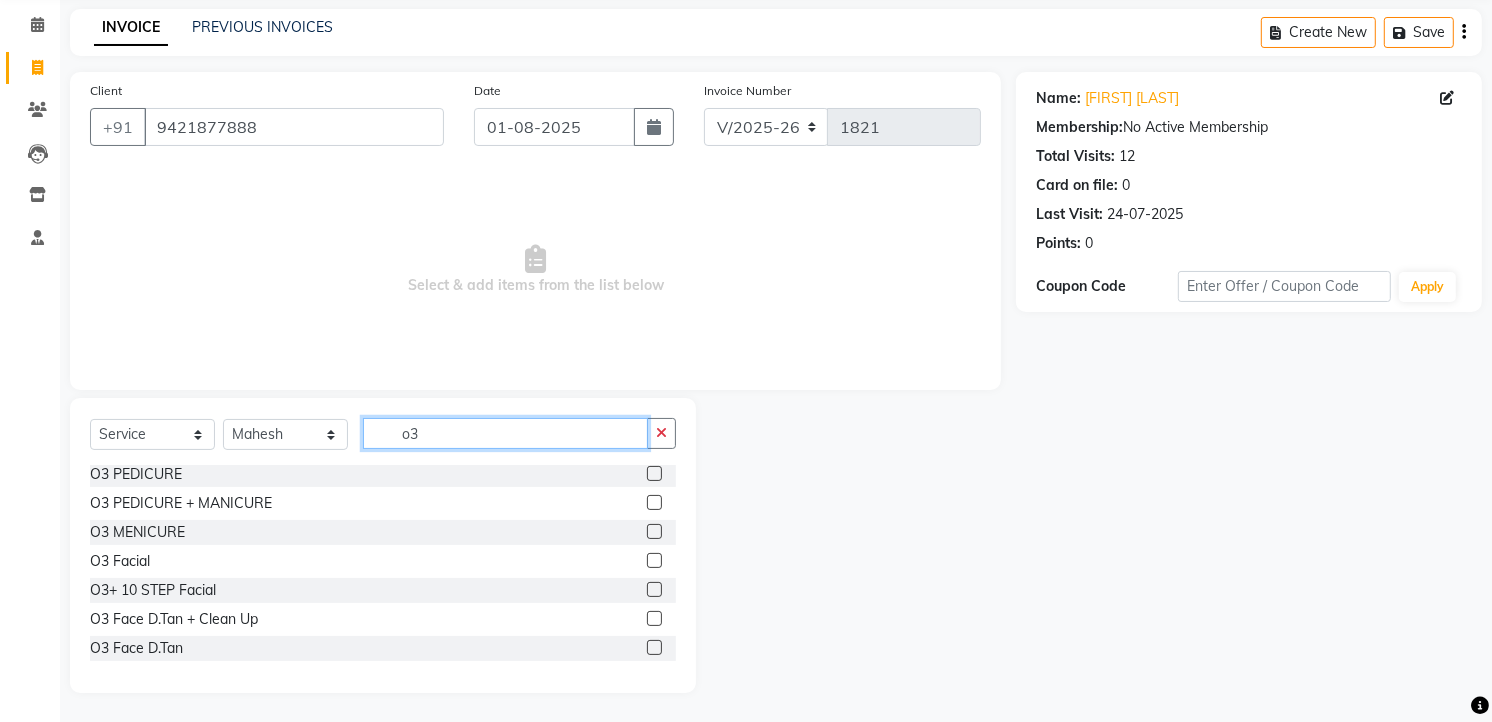 type on "o3" 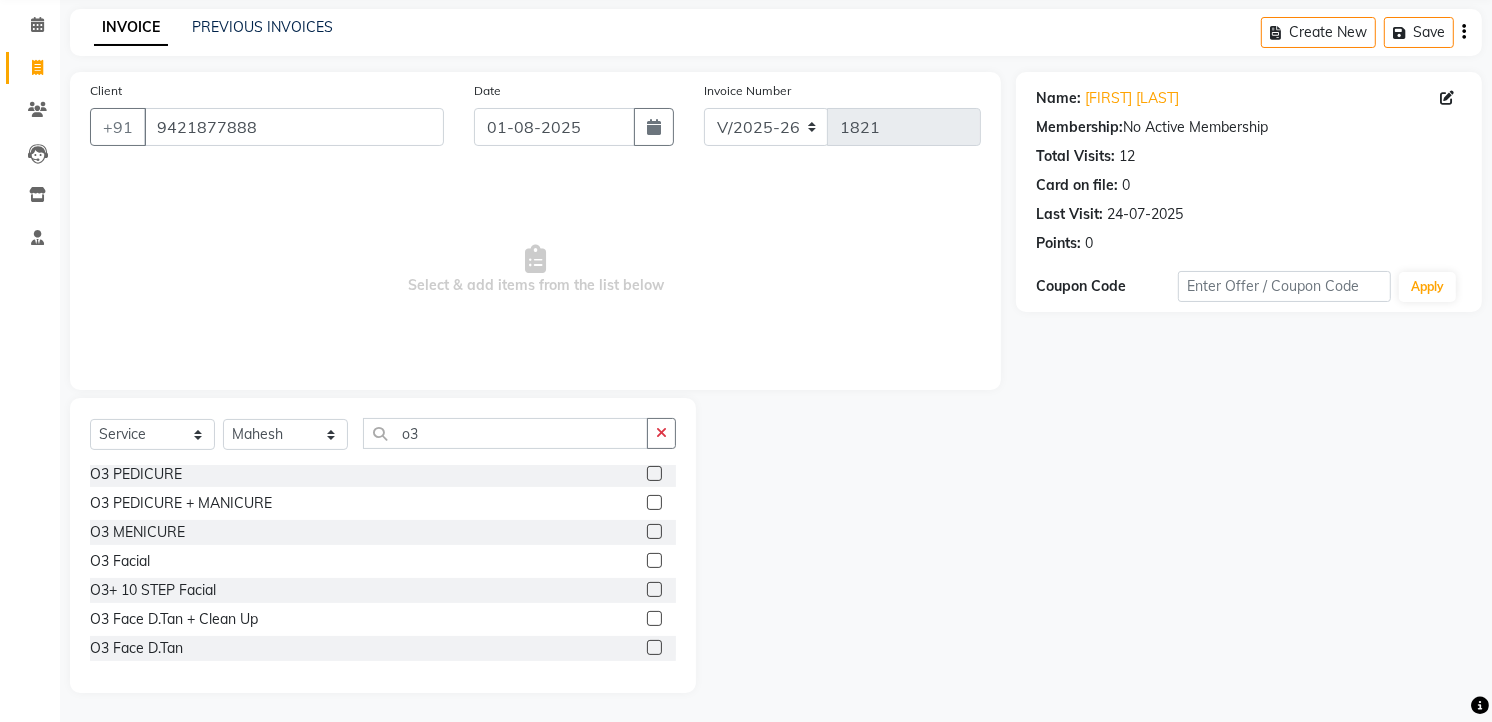 click on "O3 Face D.Tan" 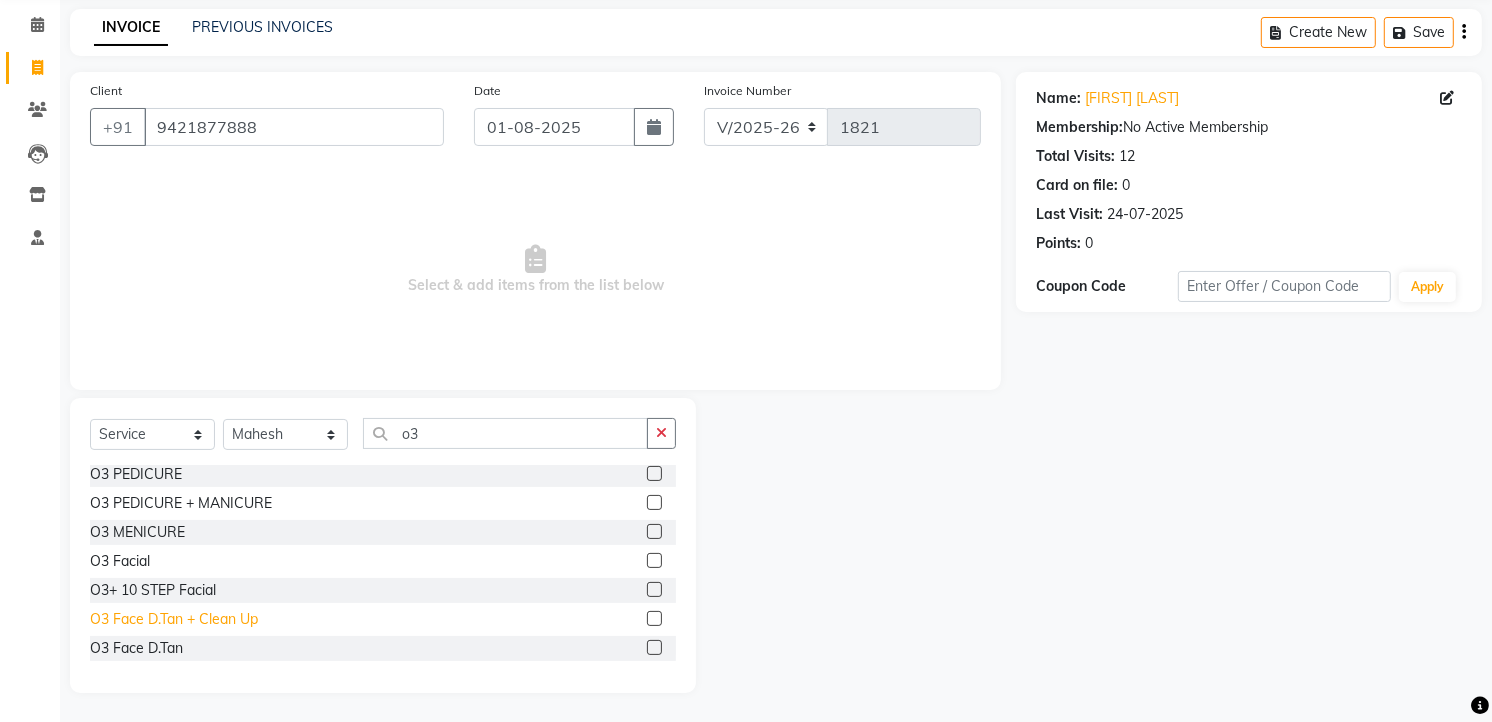 drag, startPoint x: 173, startPoint y: 646, endPoint x: 194, endPoint y: 617, distance: 35.805027 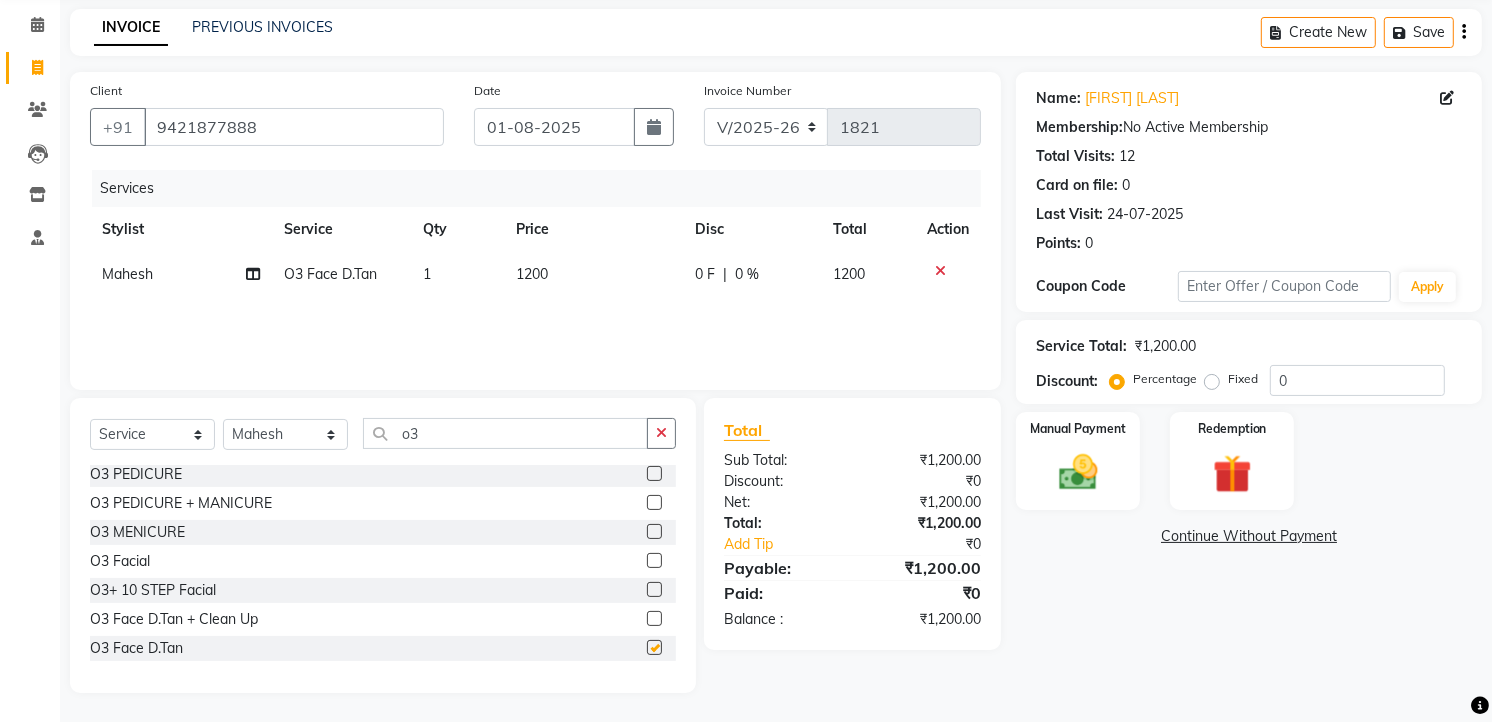 checkbox on "false" 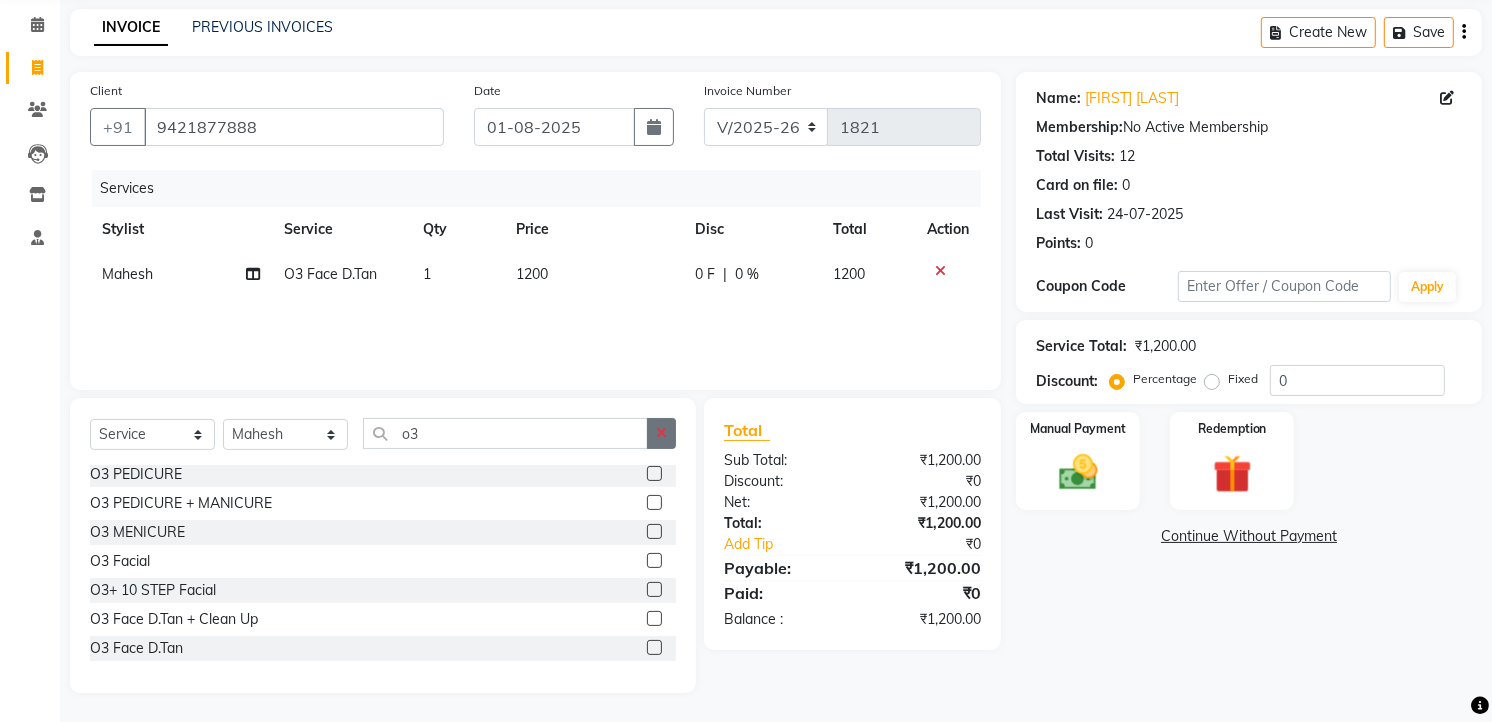 click 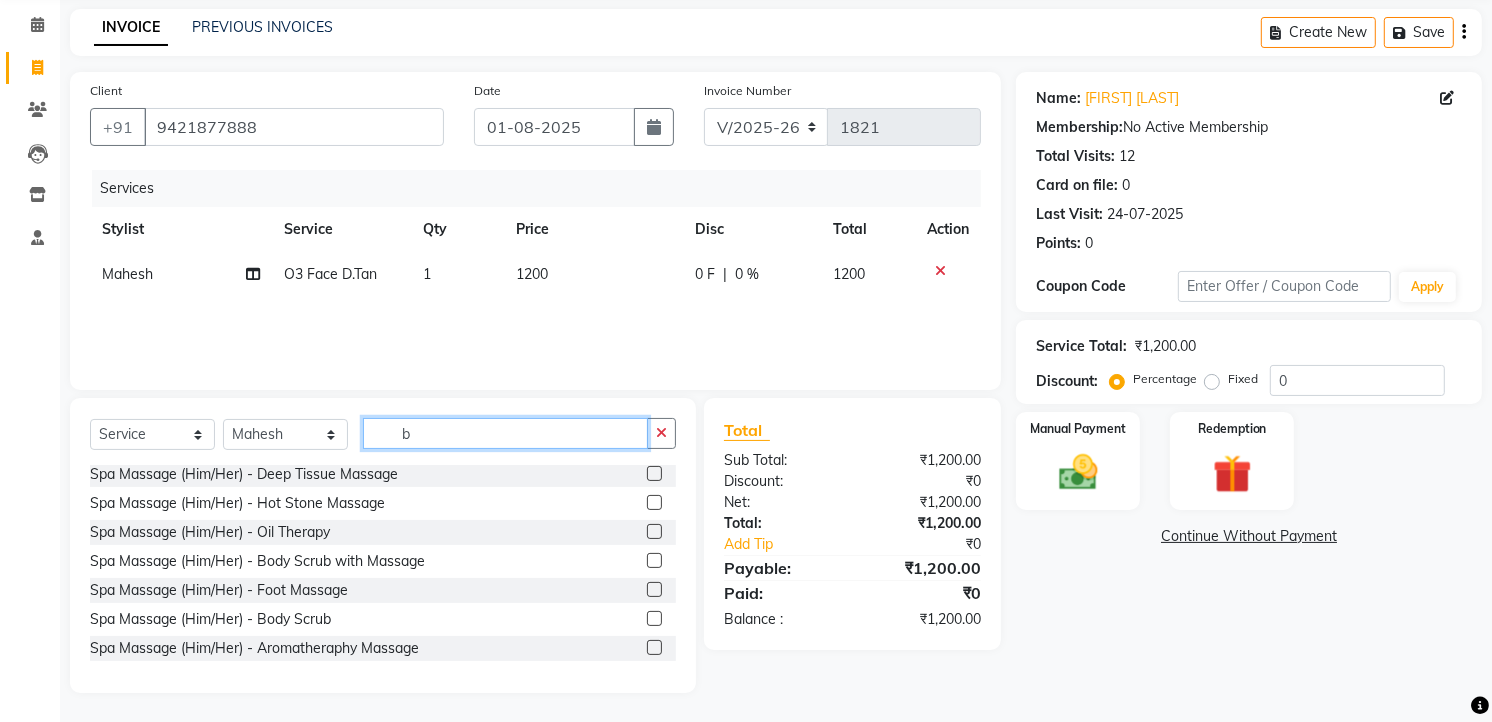 scroll, scrollTop: 0, scrollLeft: 0, axis: both 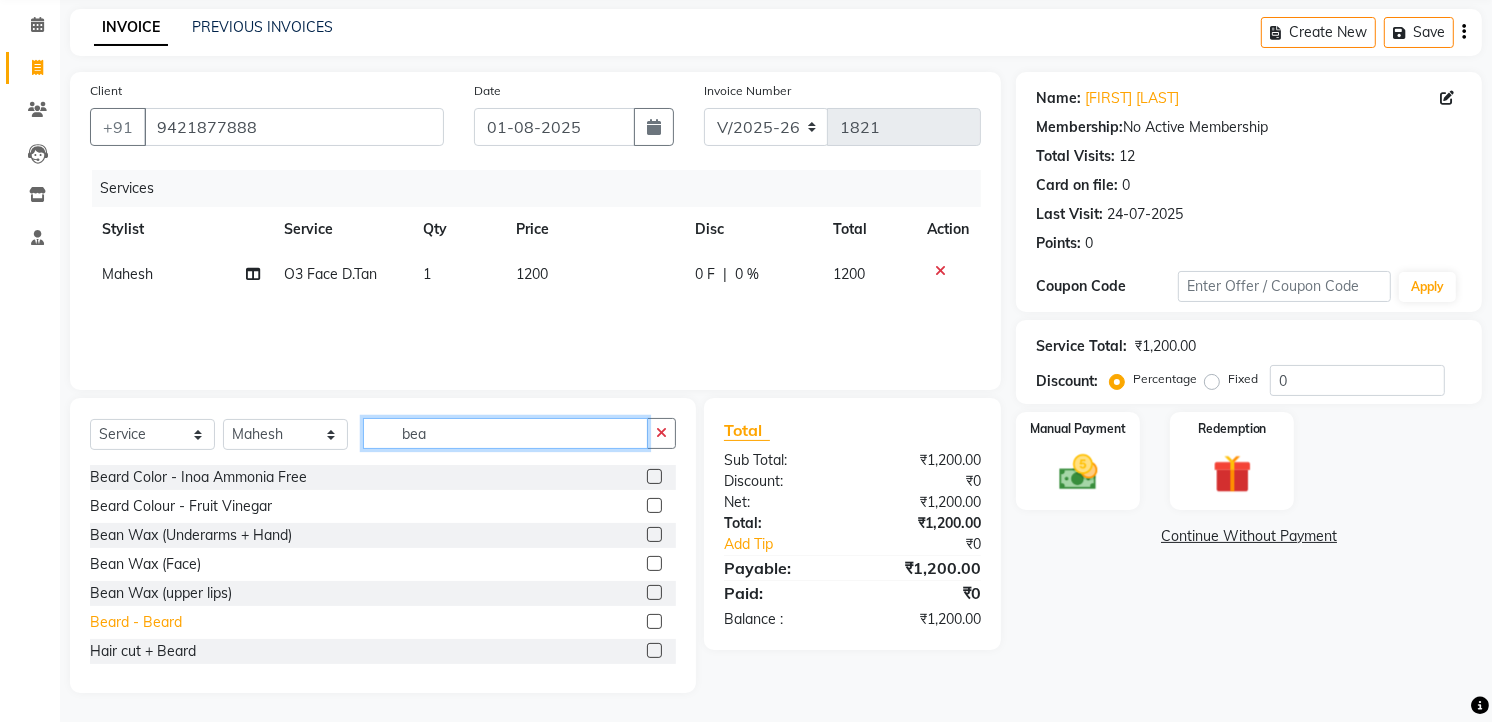 type on "bea" 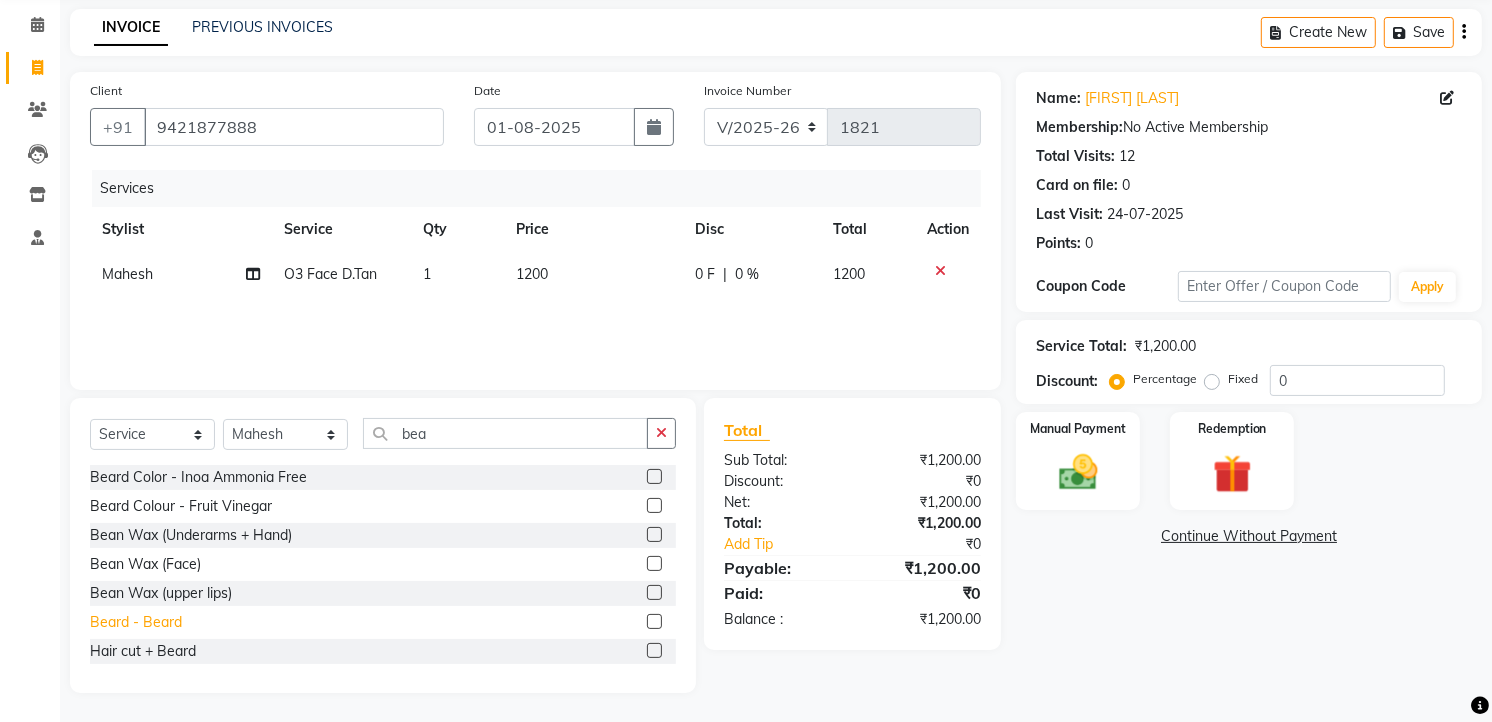click on "Beard  - Beard" 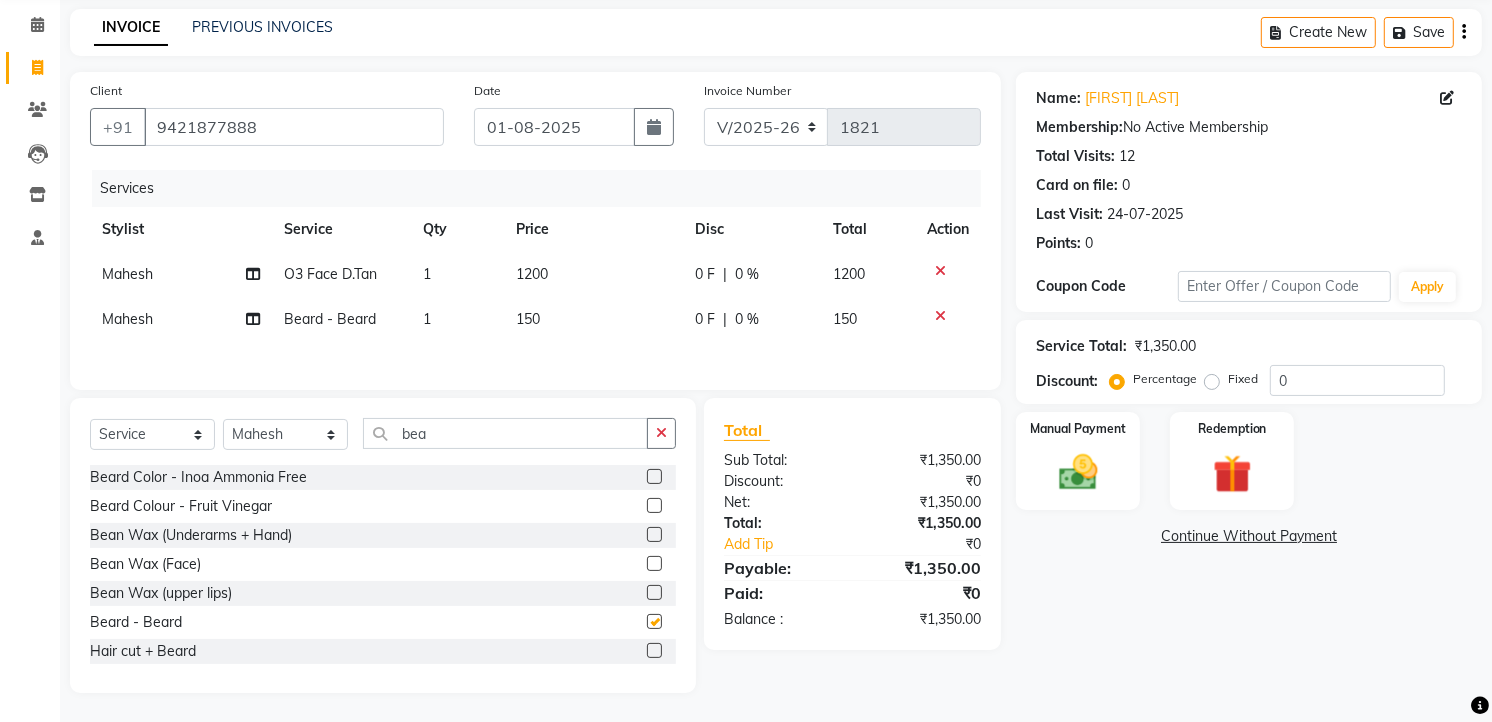 checkbox on "false" 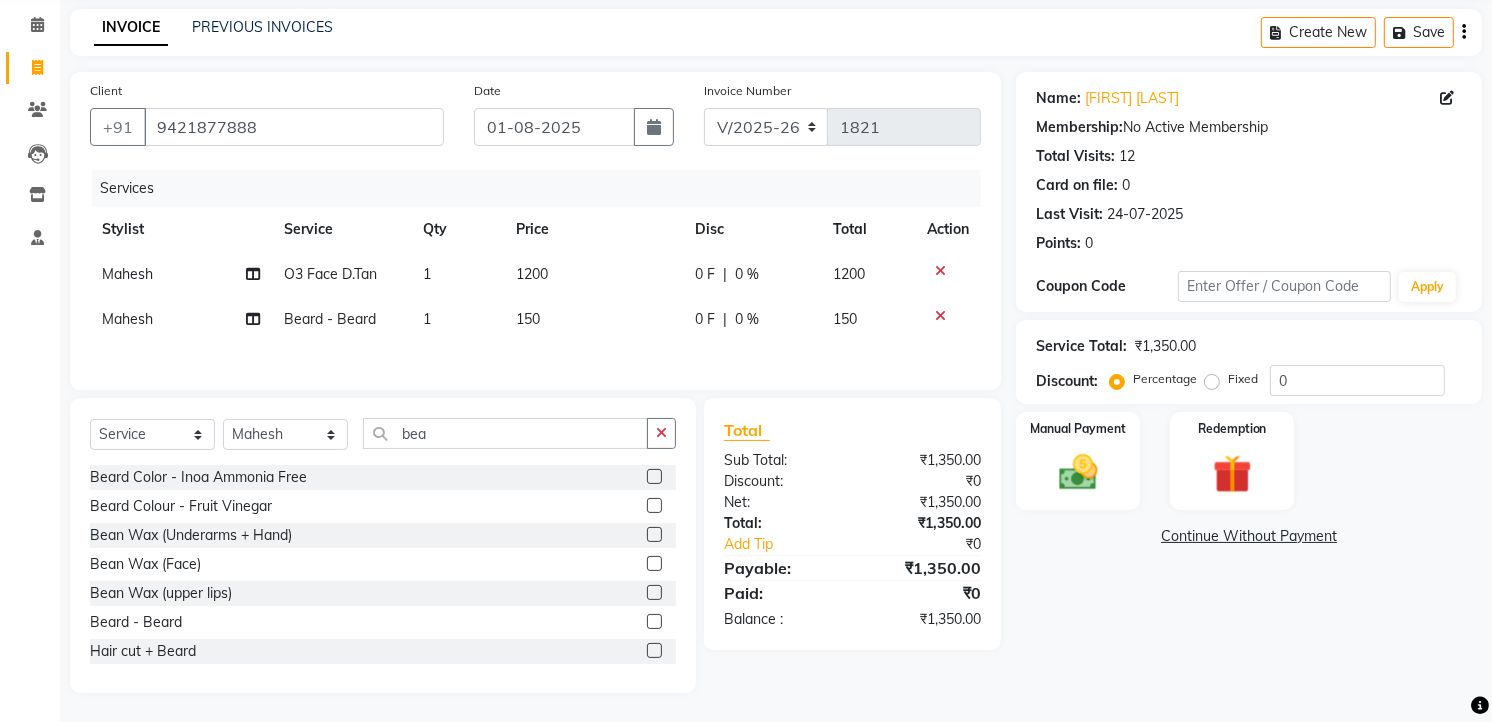 drag, startPoint x: 677, startPoint y: 290, endPoint x: 718, endPoint y: 284, distance: 41.4367 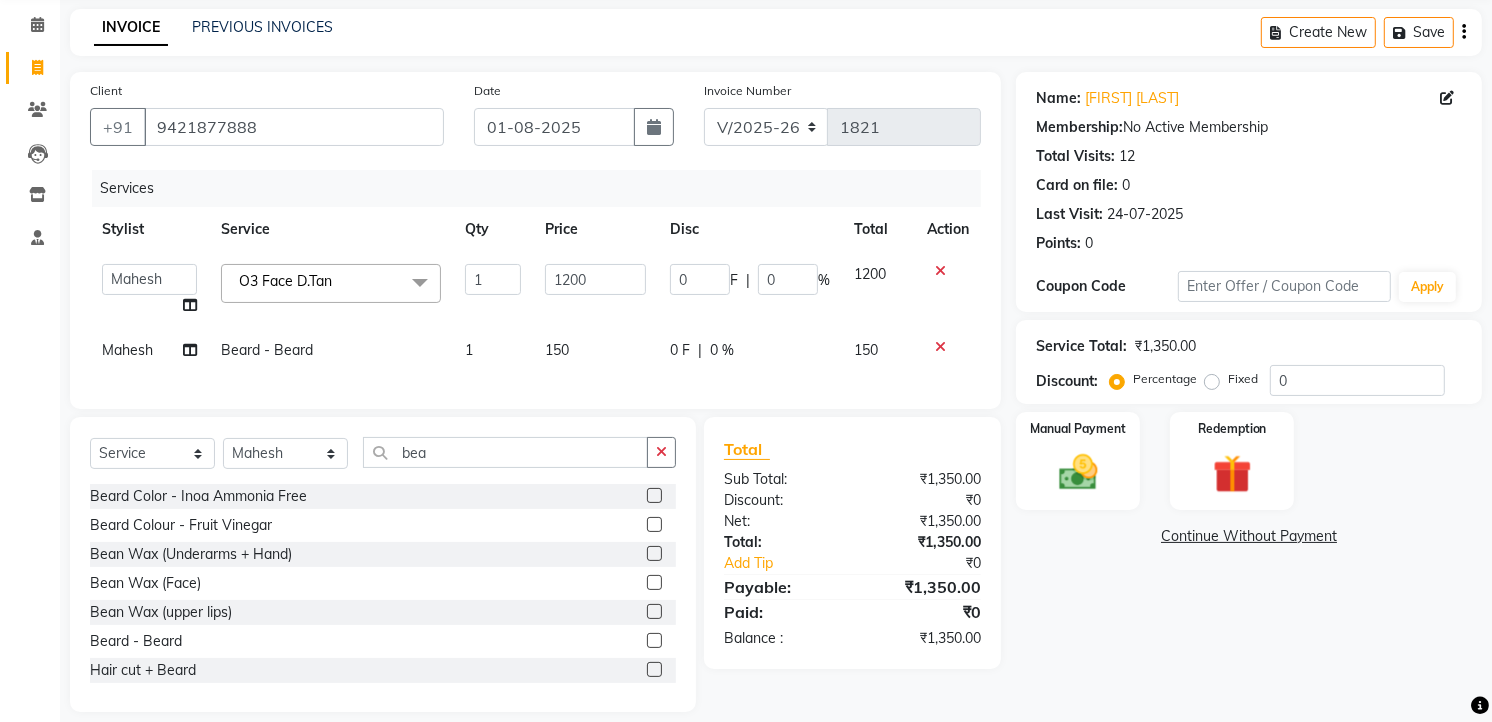 click on "F" 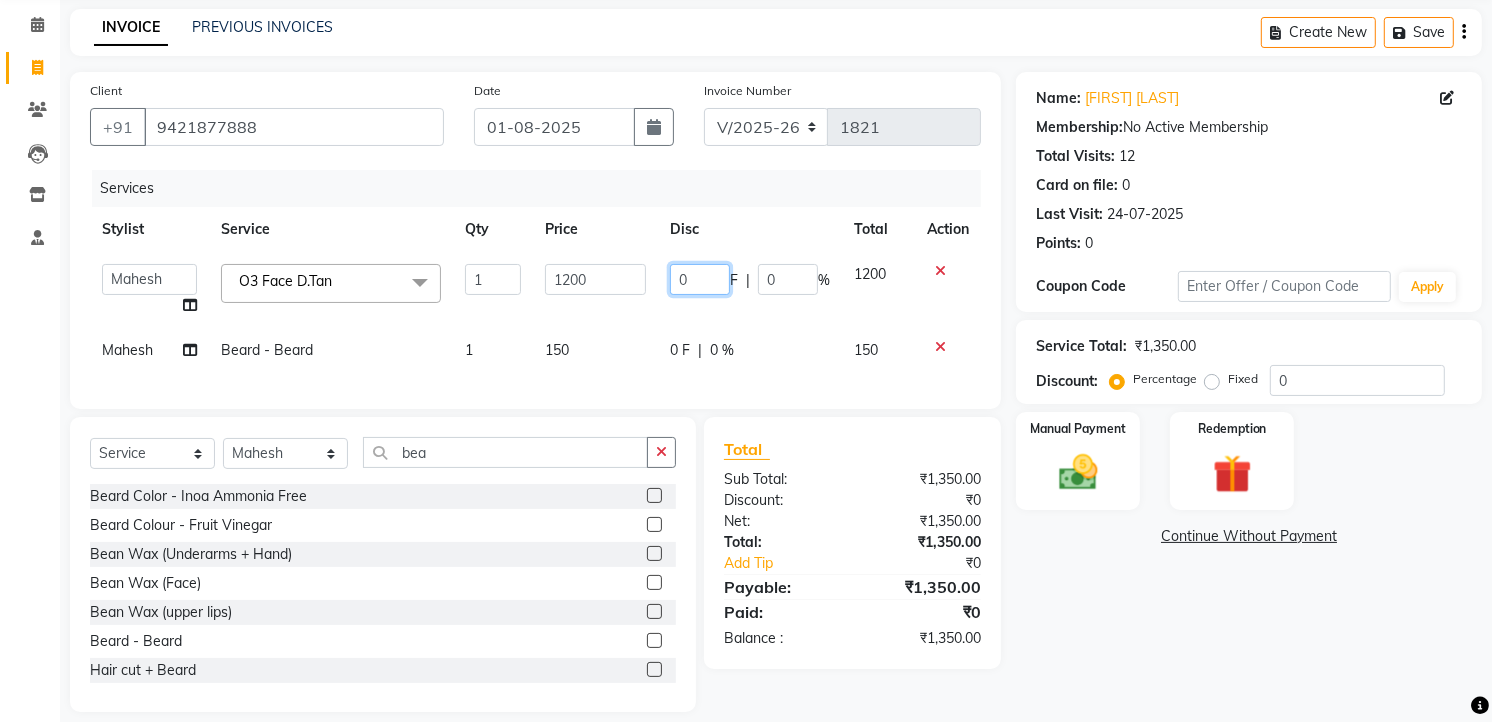 click on "0" 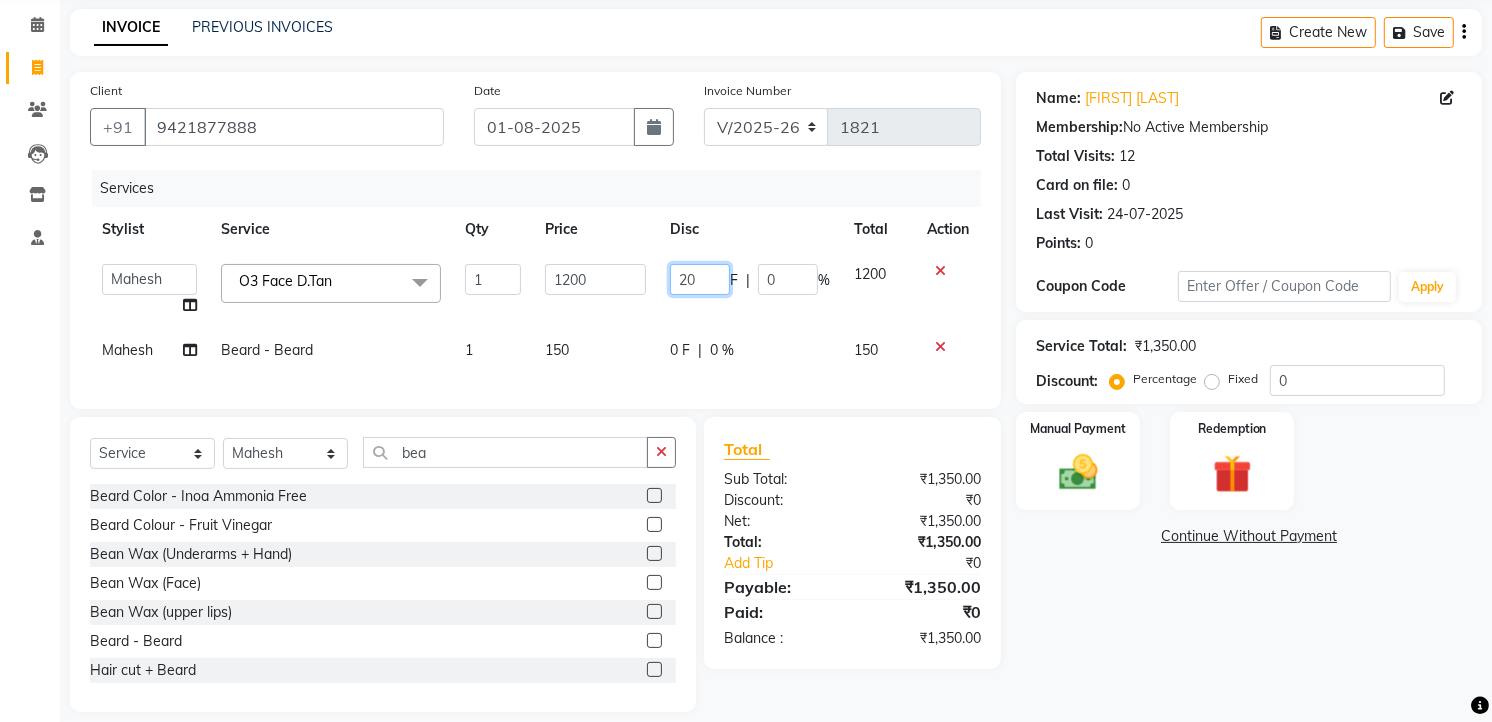 type on "200" 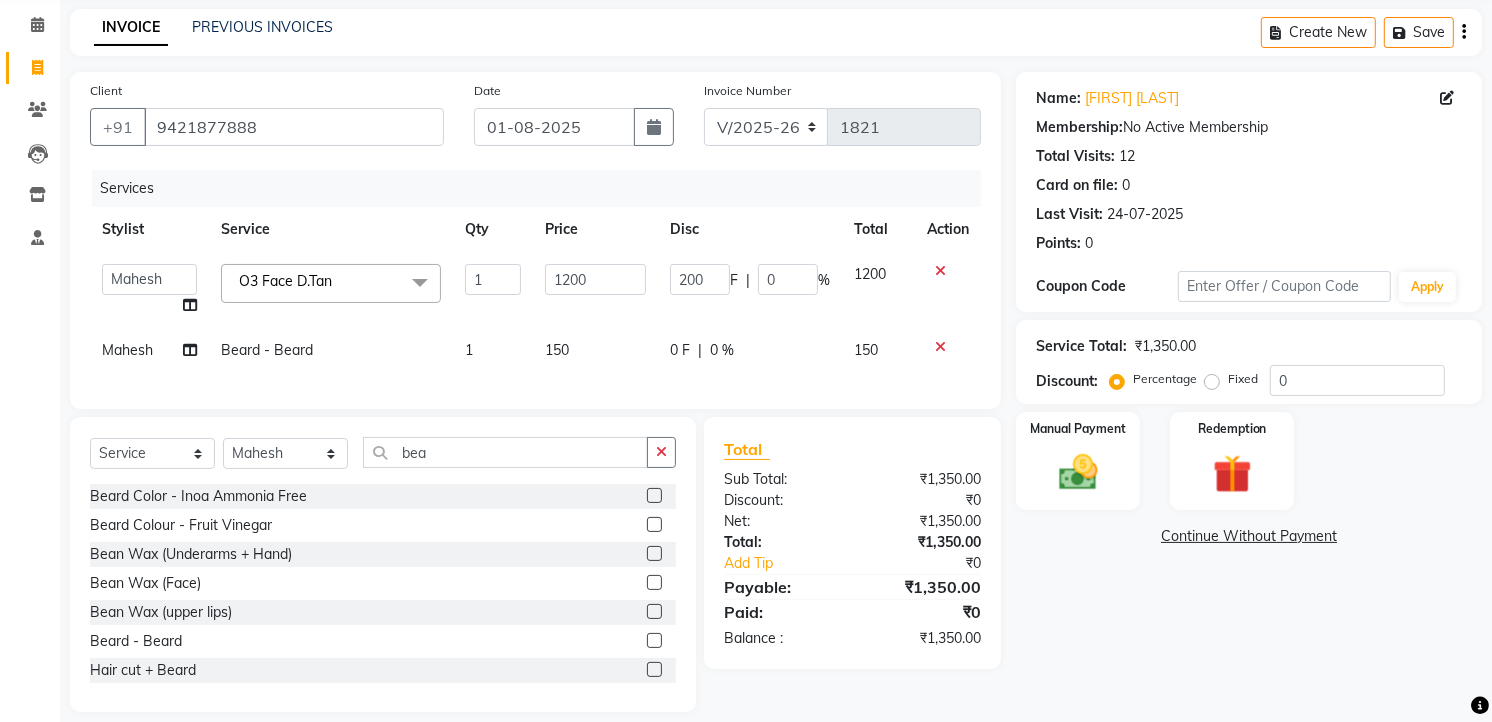click on "[PERSON]   [PERSON]   [PERSON]   [PERSON]   [PERSON]   [PERSON]   [PERSON]   [PERSON]   [PERSON]   [PERSON]   [PERSON]   [PERSON]   [PERSON]  O3 Face D.Tan  x Spa Massage (Him/Her) - Deep Tissue Massage  Spa Massage (Him/Her) - Hot Stone Massage  Spa Massage (Him/Her) - Oil Therapy Spa Massage (Him/Her) - Body Scrub with Massage  Spa Massage (Him/Her) - Foot Massage  Spa Massage (Him/Her) - Body Scrub  Spa Massage (Him/Her) - Aromatheraphy Massage  Balinese Massage Head Massage Deep Tissue Massage 90 min Spa Massage Foot Massage Balinese Massage 90min Hot Oil Massage Four Hand Massage Swedish Massage Aromatheraphy (90 min) Body Scrub With Massage 4 Hand Traditional Thai Massage Steam Bath HEAD MASSAGE Face Clean Up Other Couple  Massage (60 M) (Married only) Couple Massage (90 M) (Married only) Deep Tissue Massage  Deep Tissue Massage (90 min)  Body Scrub With Massage  Head ,Neck,Shoulder,Back Dry Massage Retreat Spa Package - 2 Hours Pamper Me(Head Massage, Body Scrub, Body Massage, Veda Mocktail Drink) Retreate Spa Package - 2 Hours (up) Blow Dry 1 F" 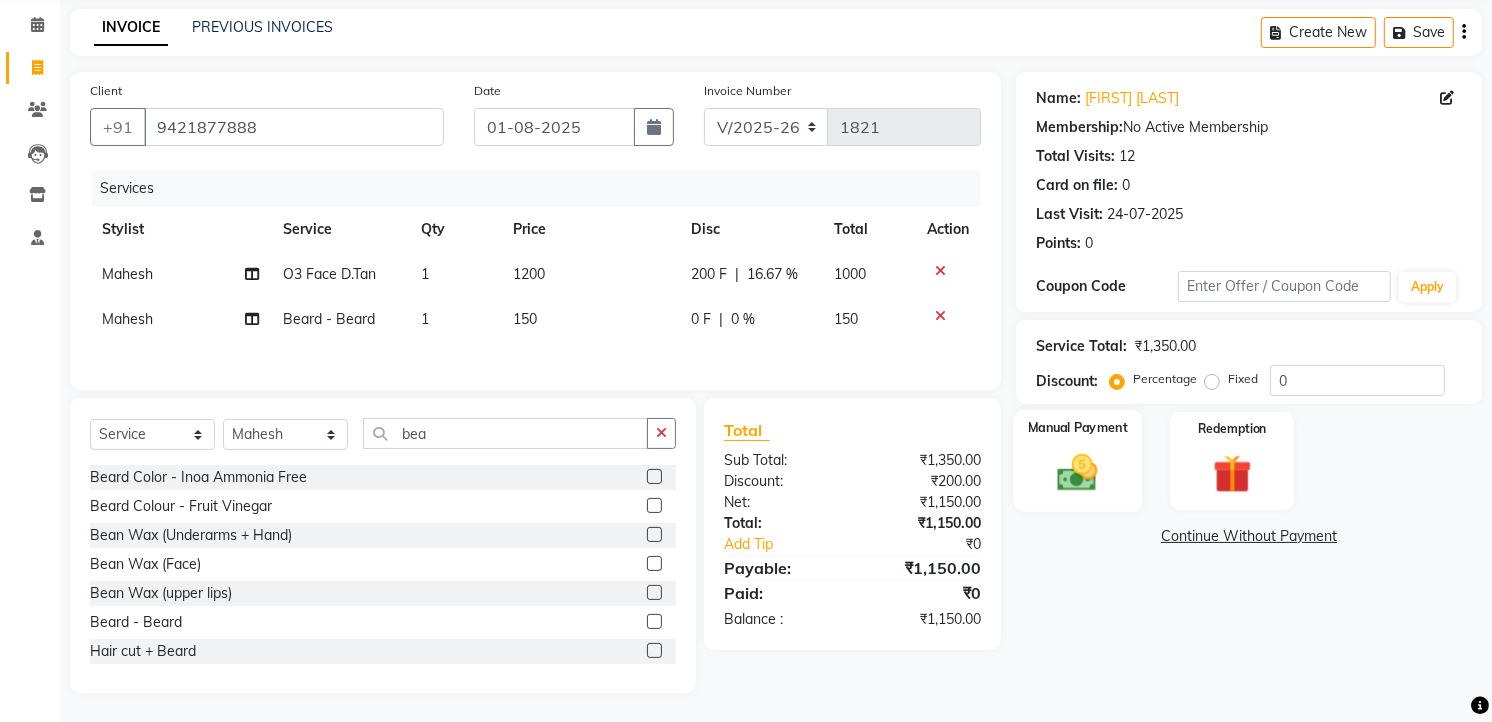 click 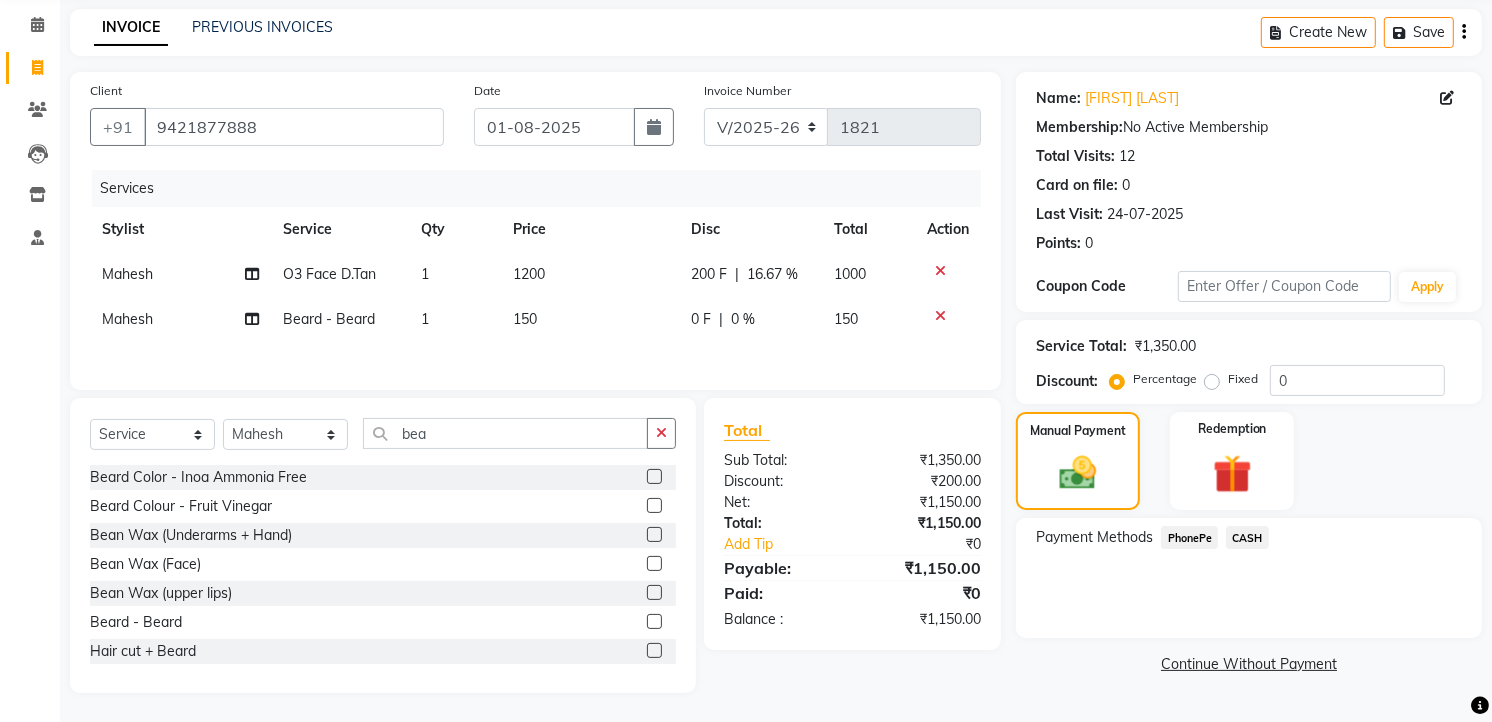 click on "PhonePe" 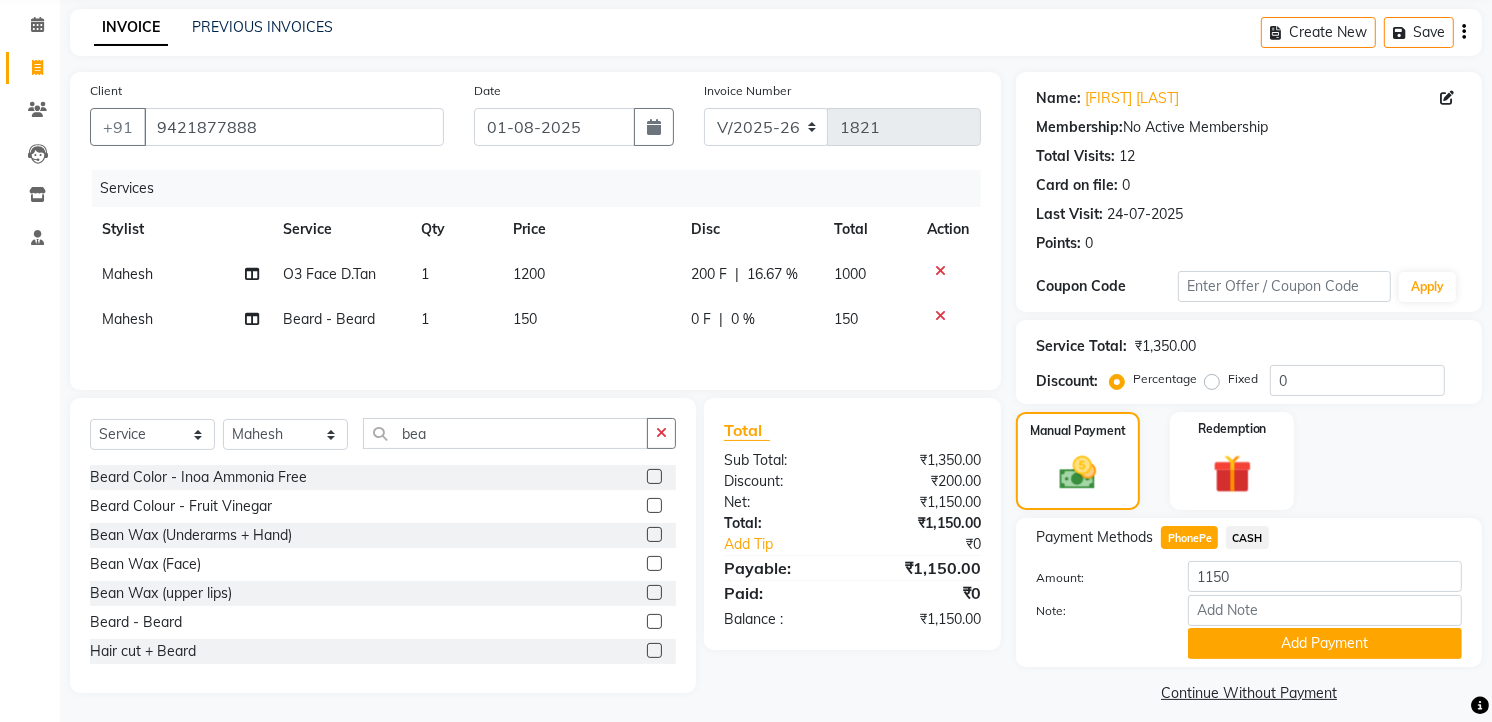 click on "CASH" 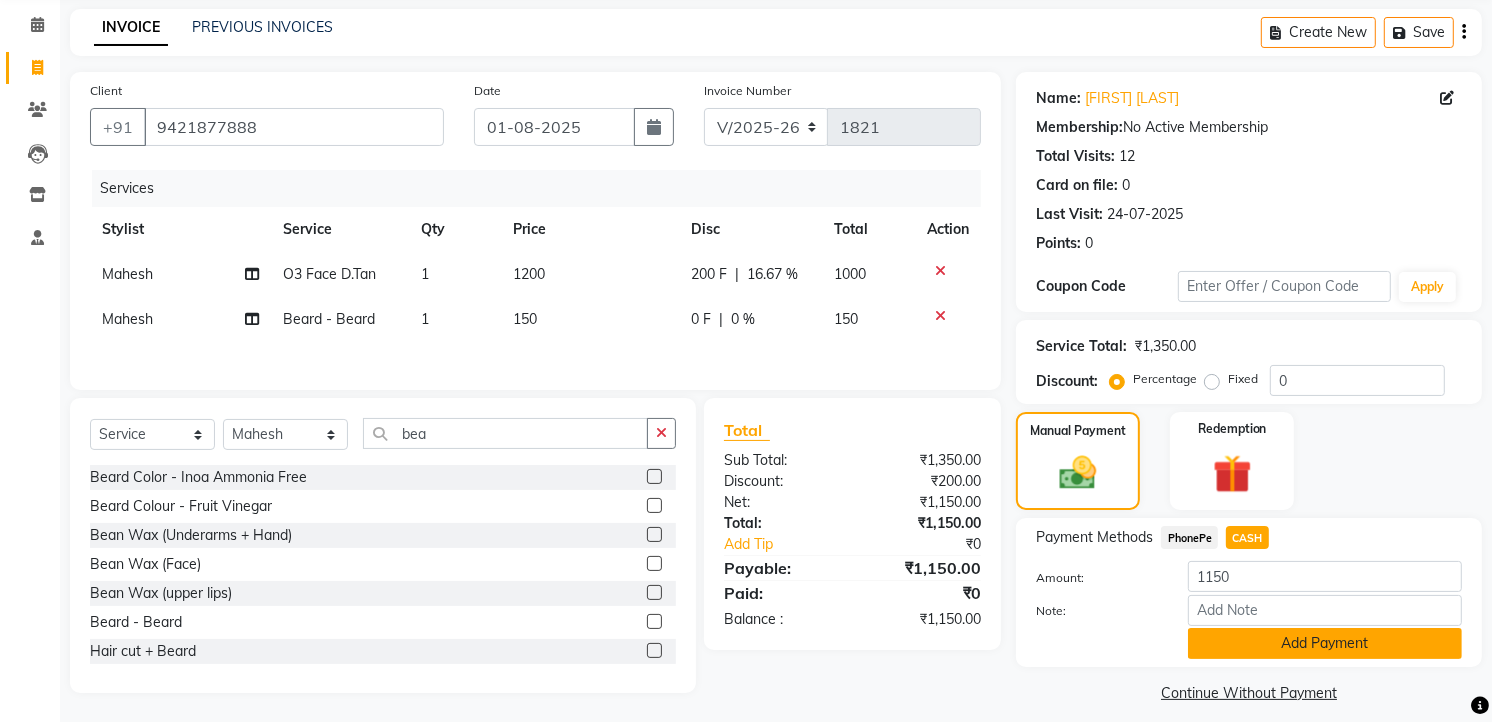 click on "Add Payment" 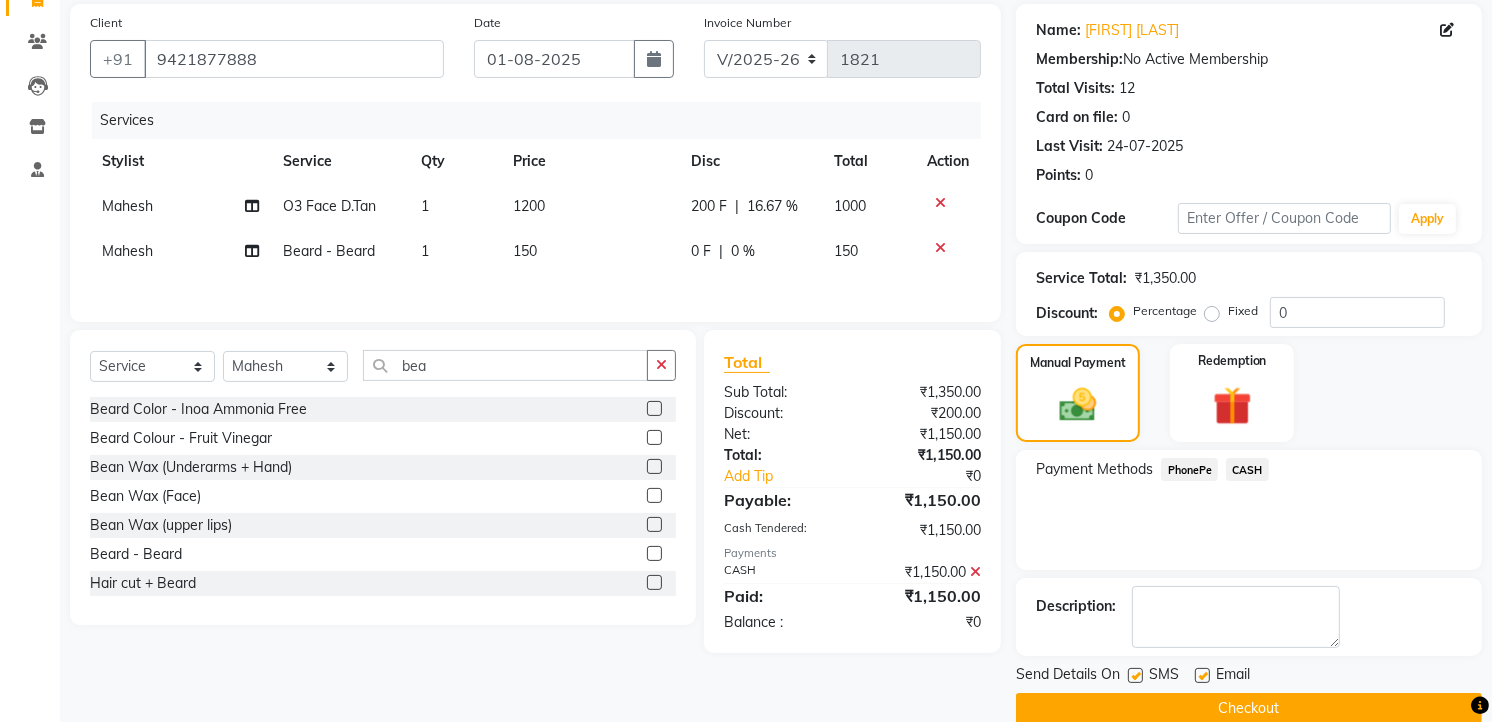 scroll, scrollTop: 177, scrollLeft: 0, axis: vertical 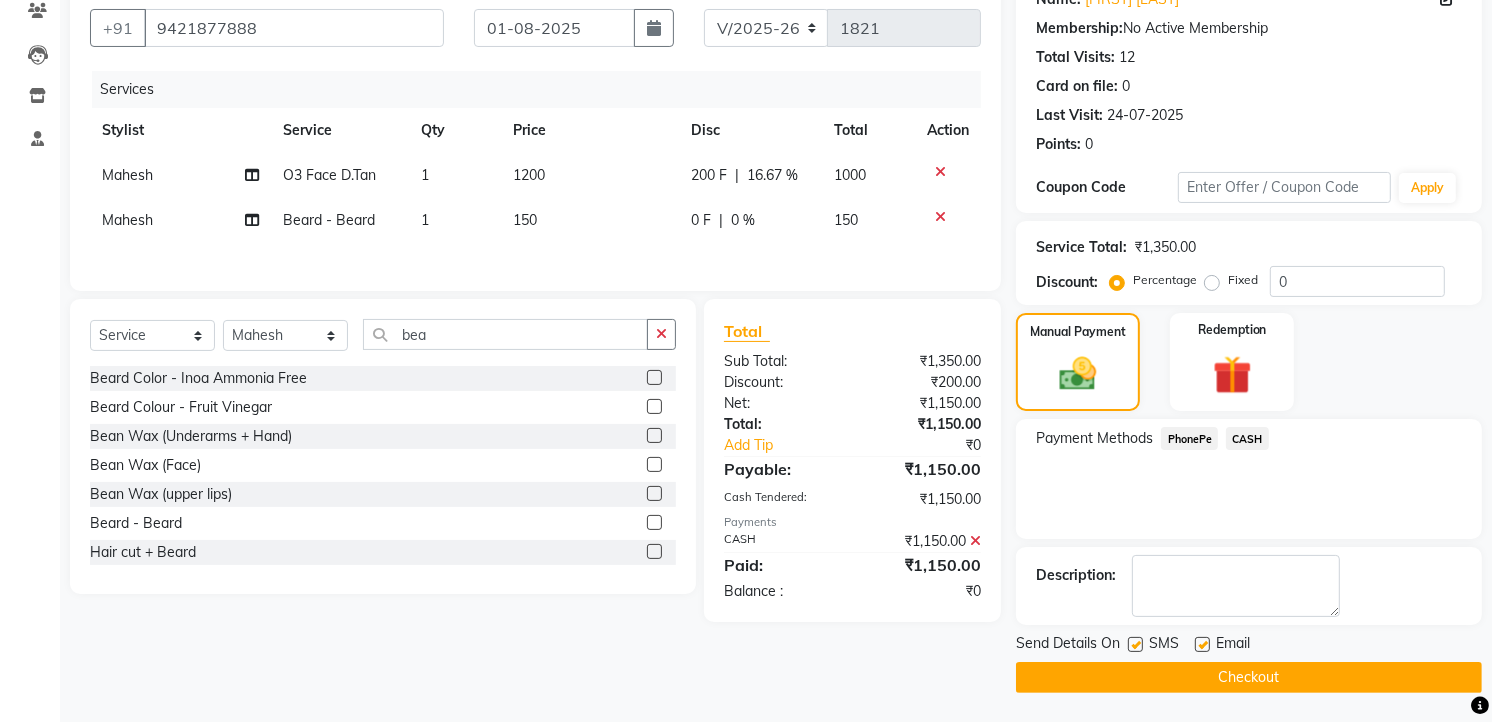 click on "Checkout" 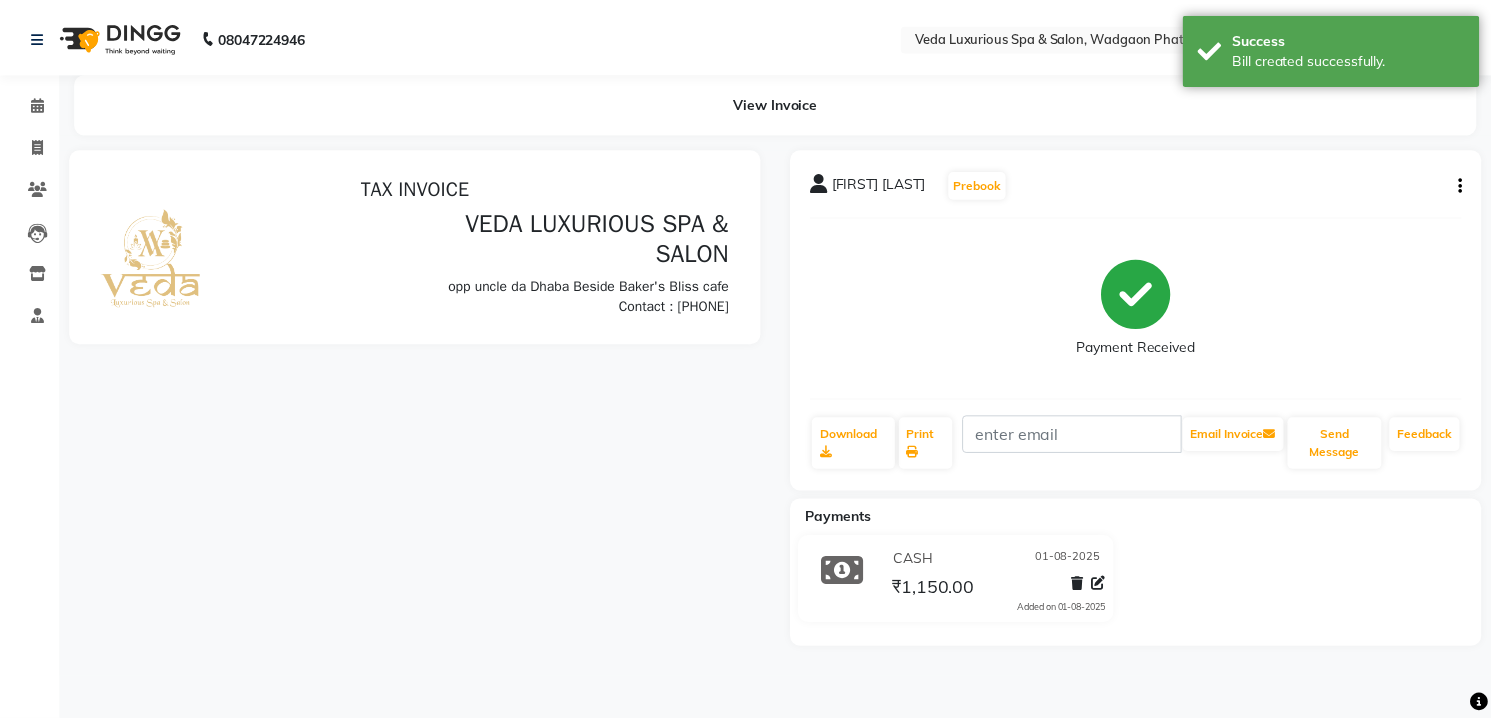 scroll, scrollTop: 0, scrollLeft: 0, axis: both 